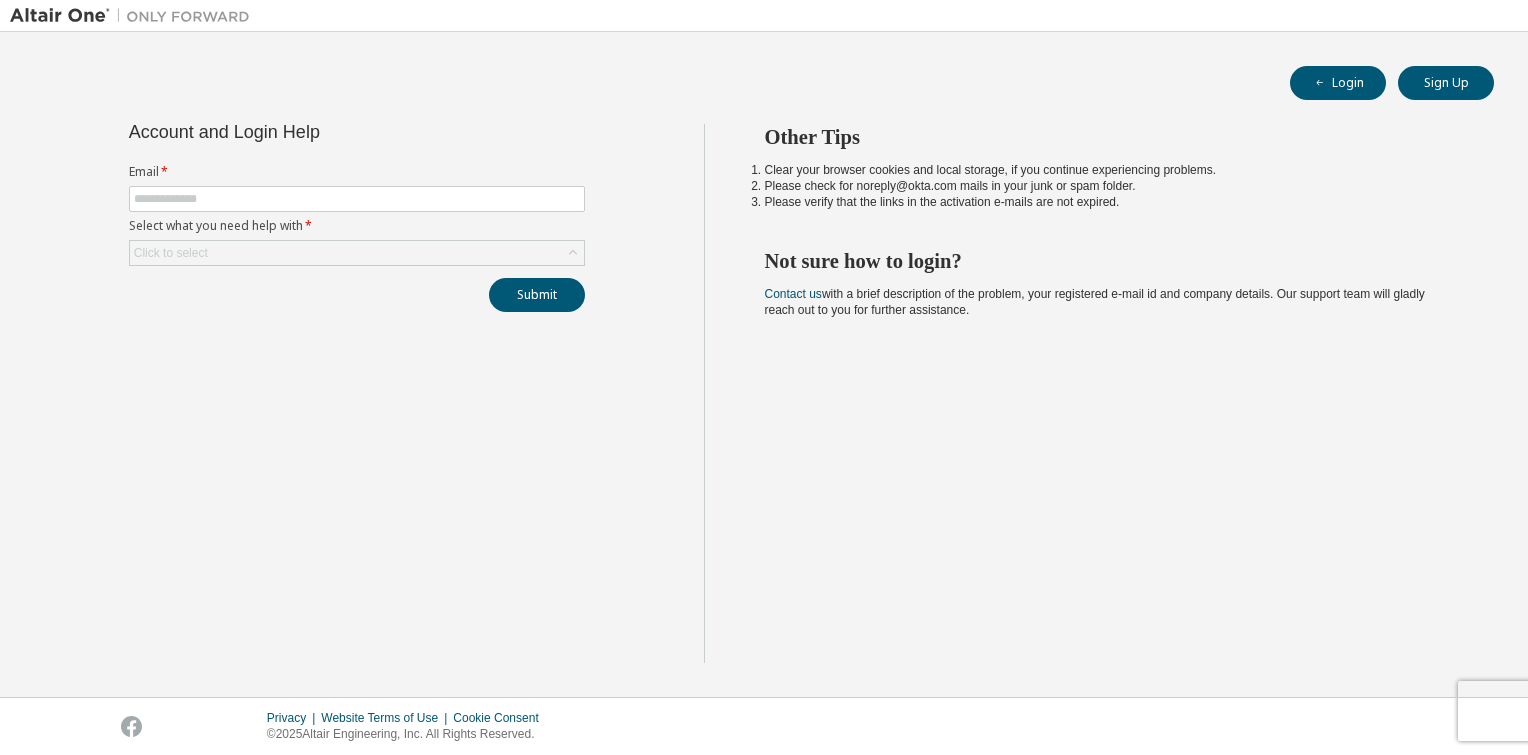 scroll, scrollTop: 0, scrollLeft: 0, axis: both 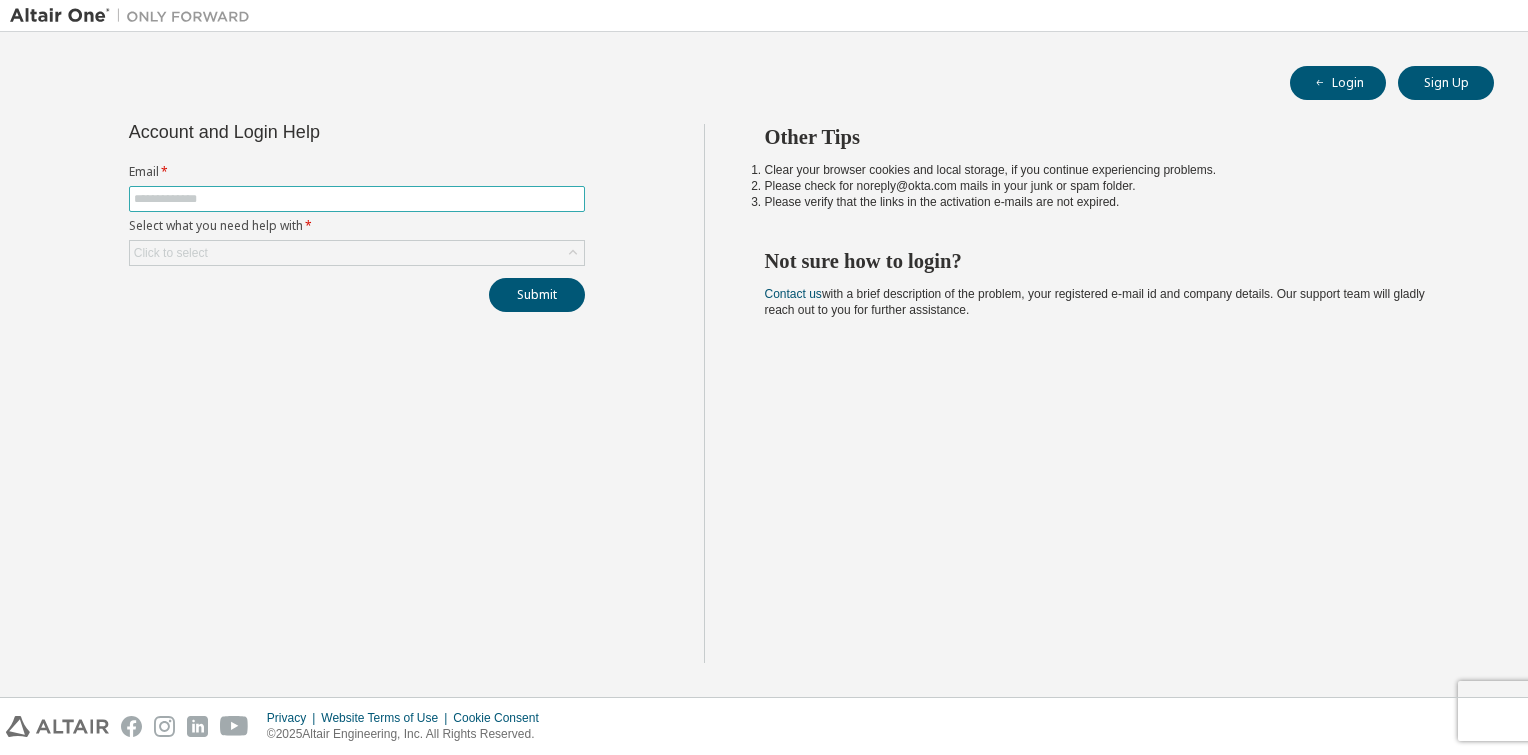 click at bounding box center [357, 199] 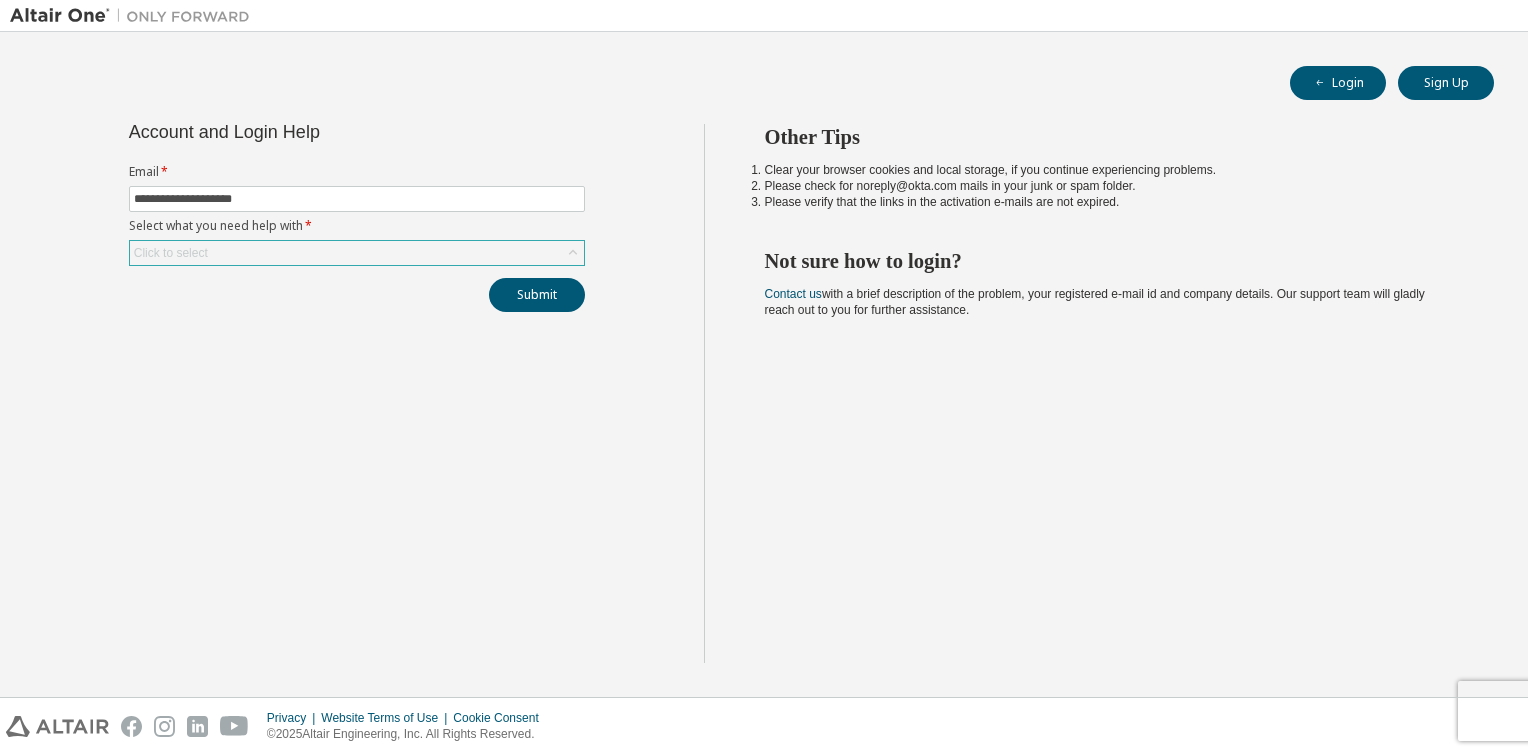 click on "Click to select" at bounding box center (357, 253) 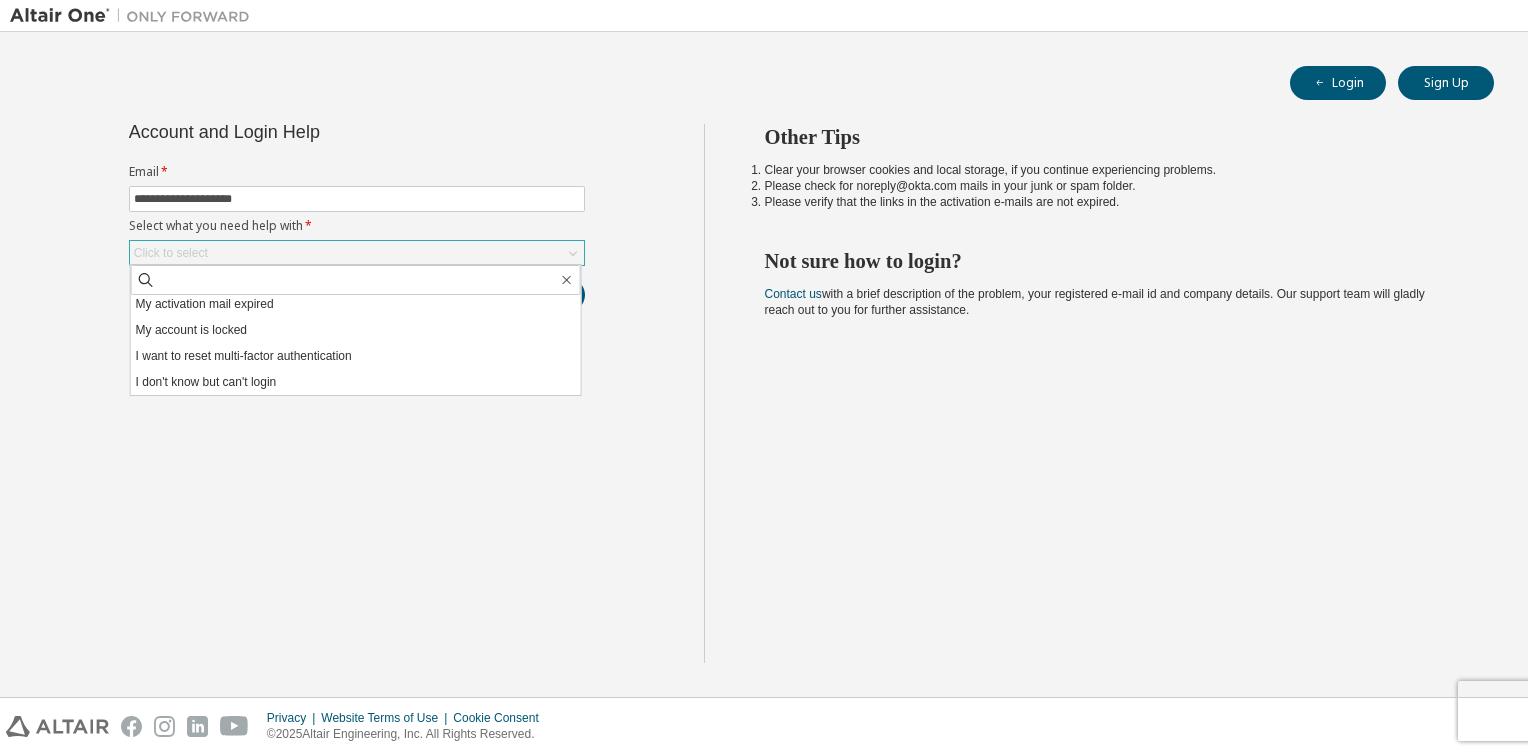 scroll, scrollTop: 0, scrollLeft: 0, axis: both 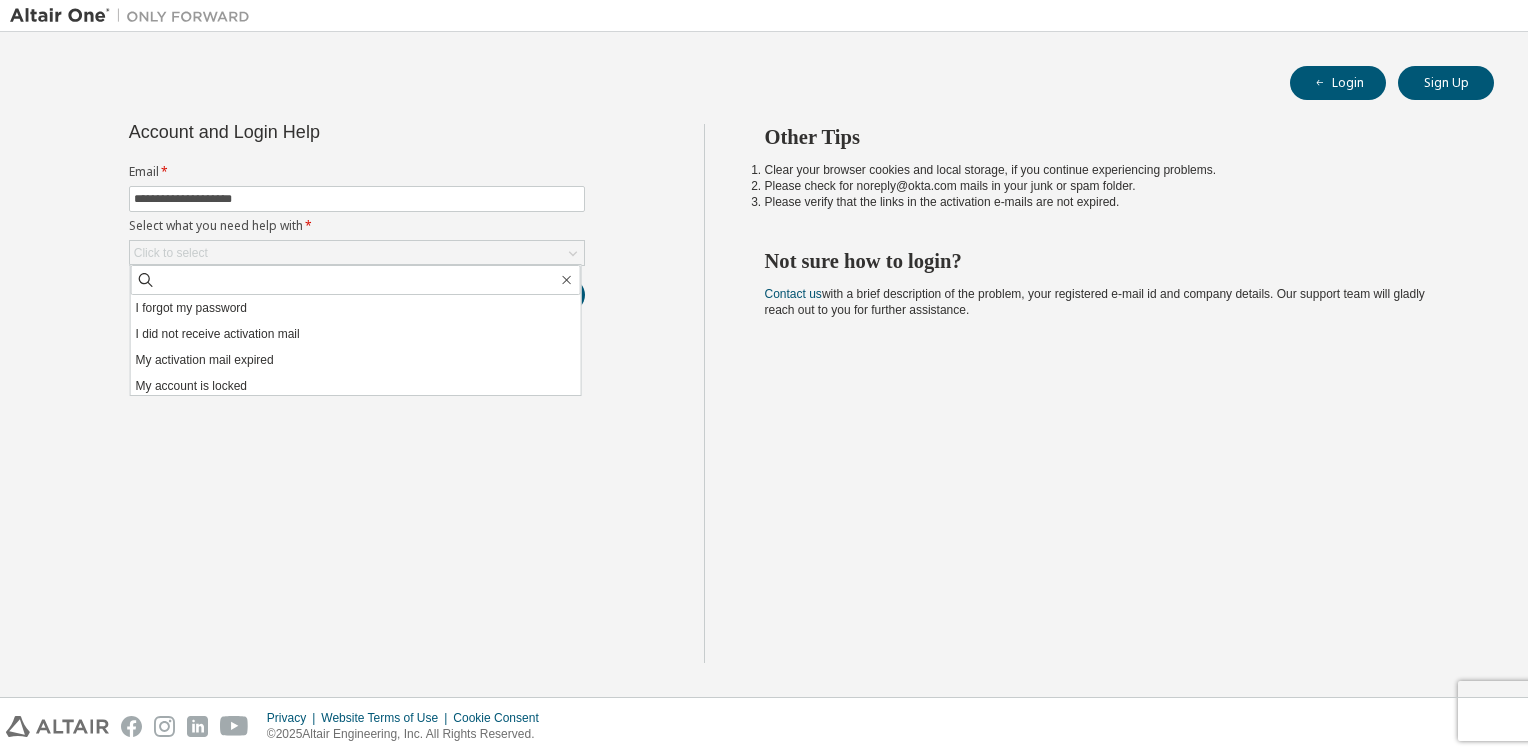click on "**********" at bounding box center (357, 393) 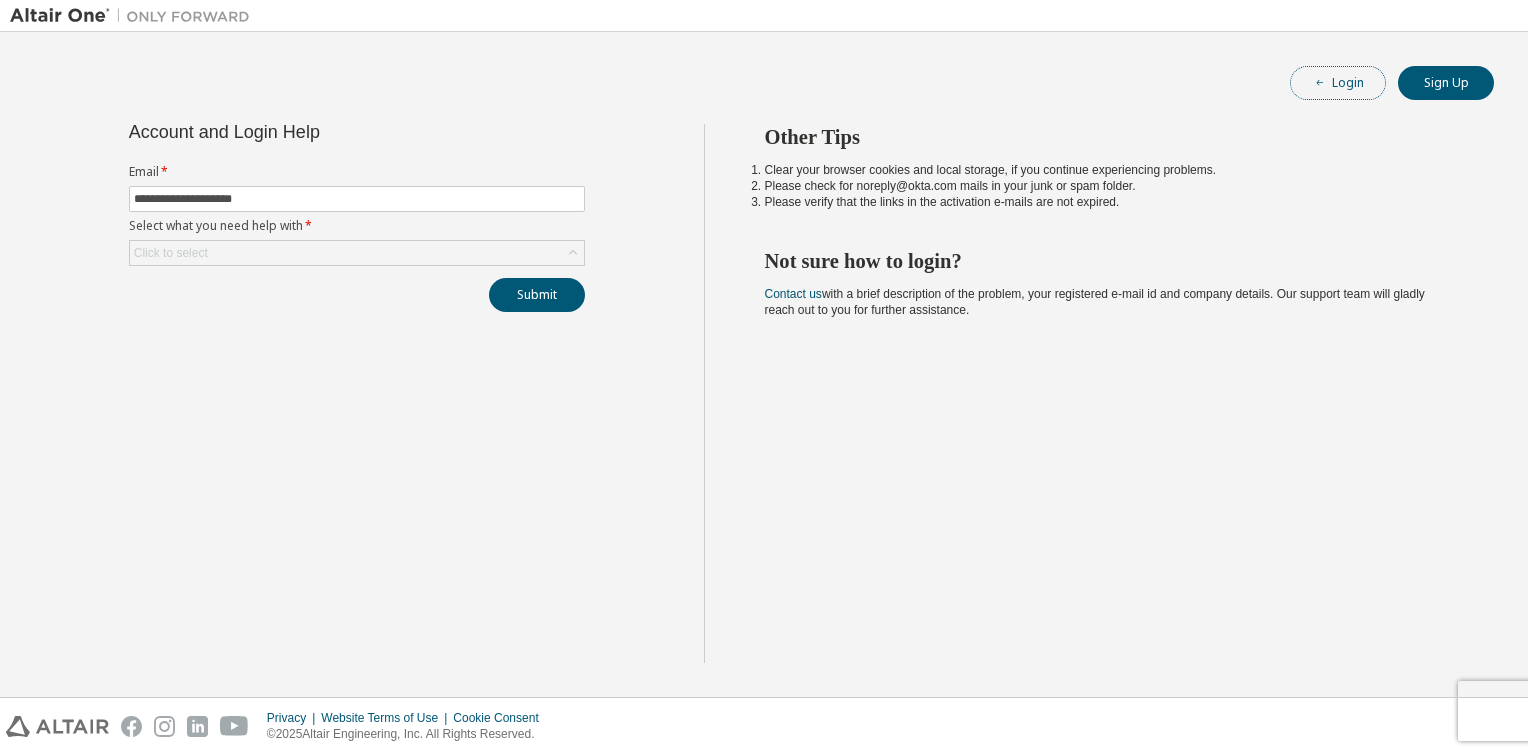 click on "Login" at bounding box center (1338, 83) 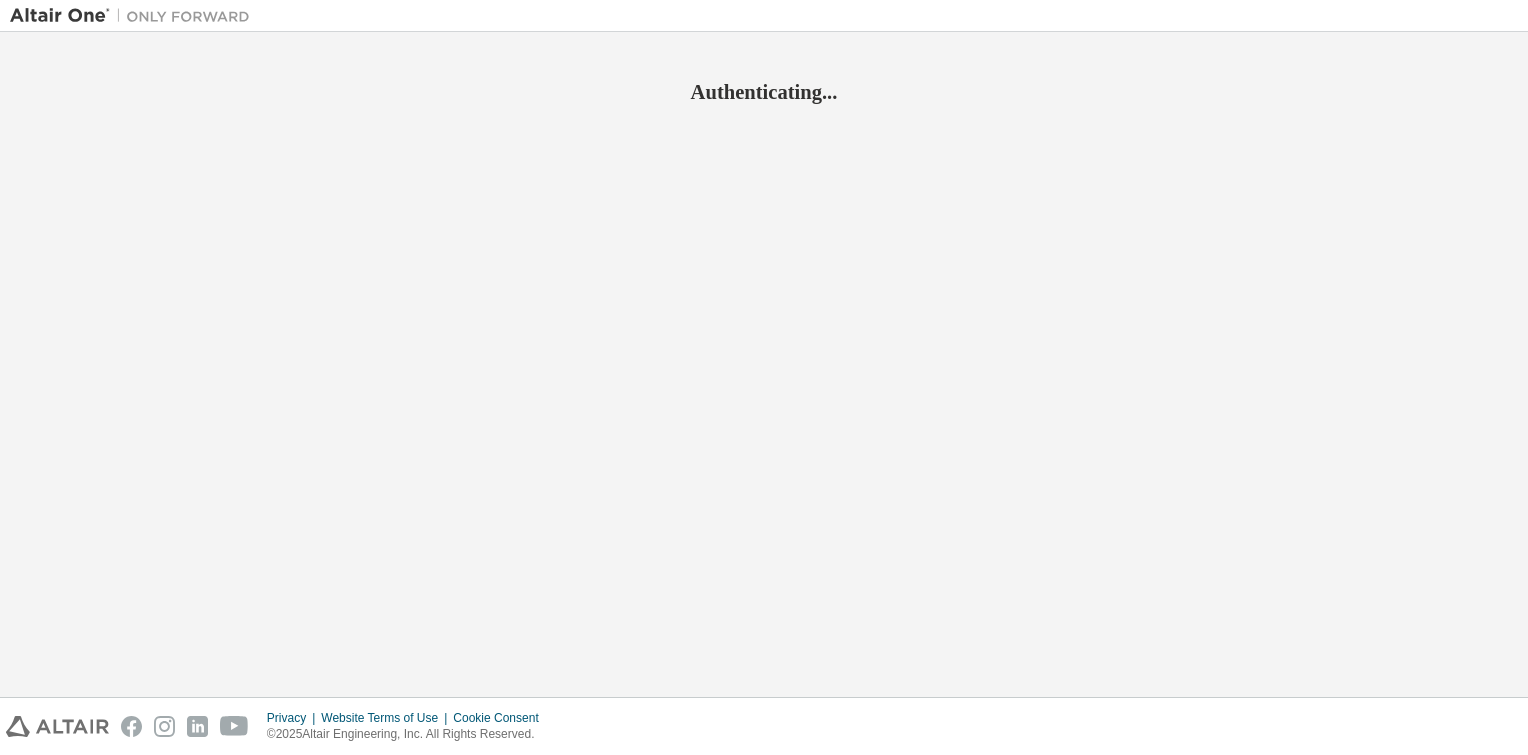 scroll, scrollTop: 0, scrollLeft: 0, axis: both 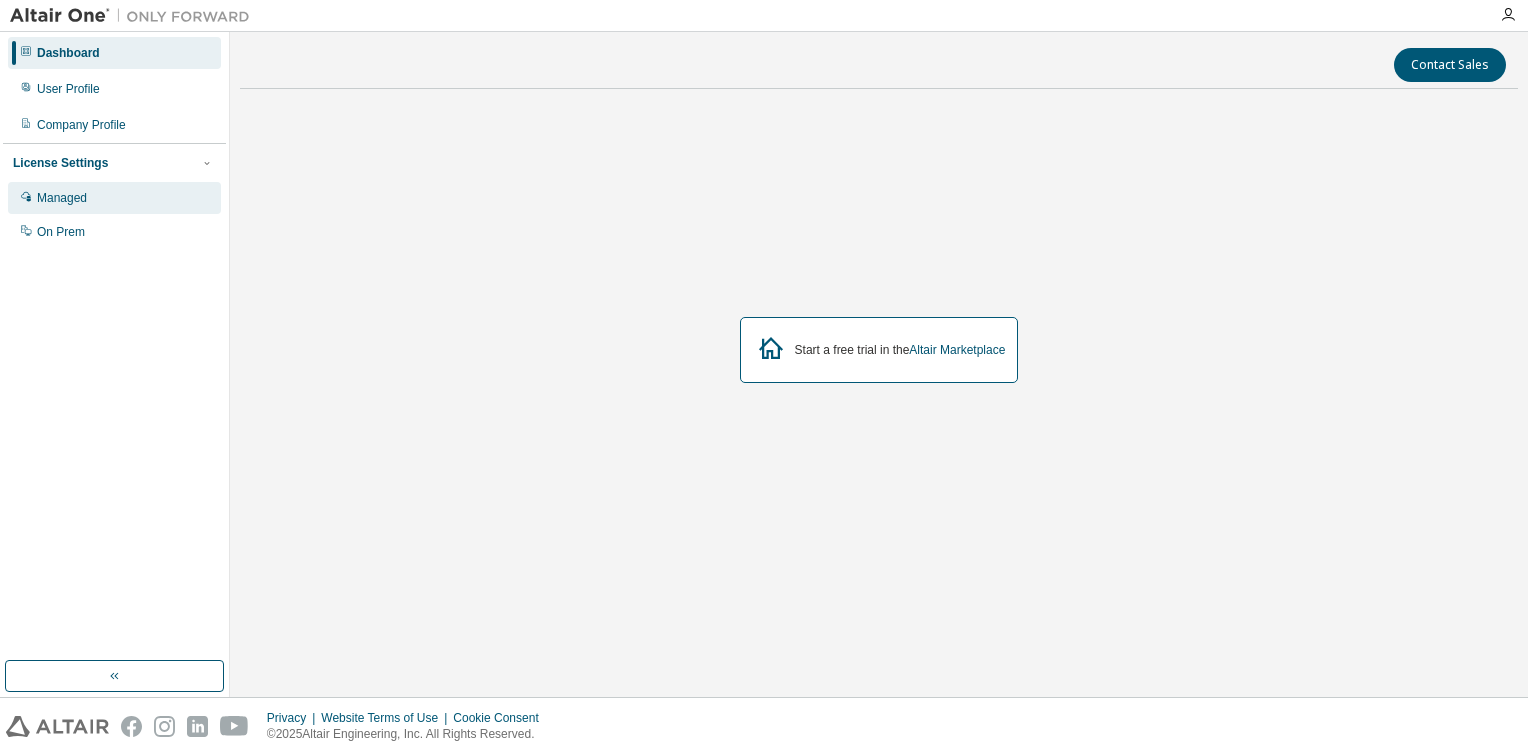 click on "Managed" at bounding box center (114, 198) 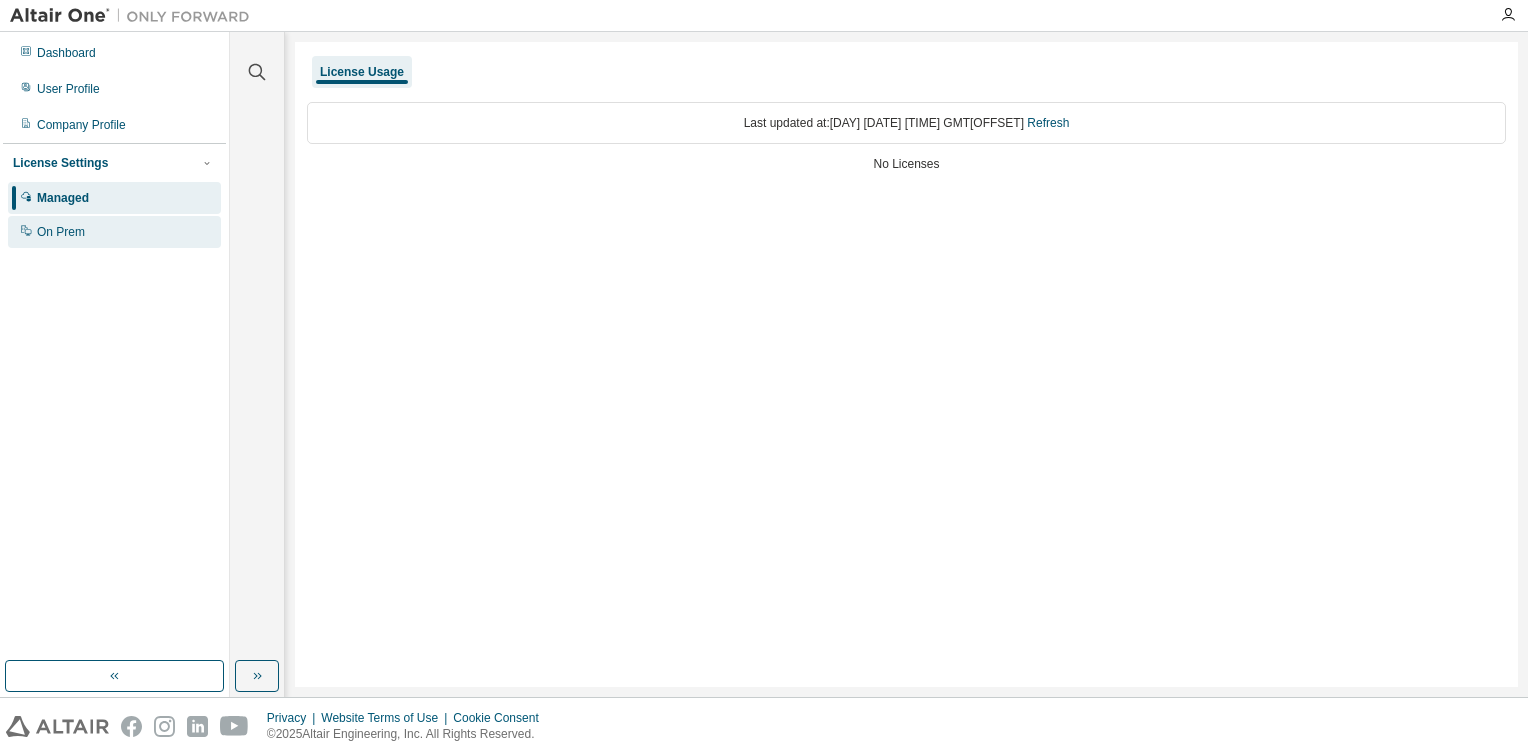 click on "On Prem" at bounding box center [114, 232] 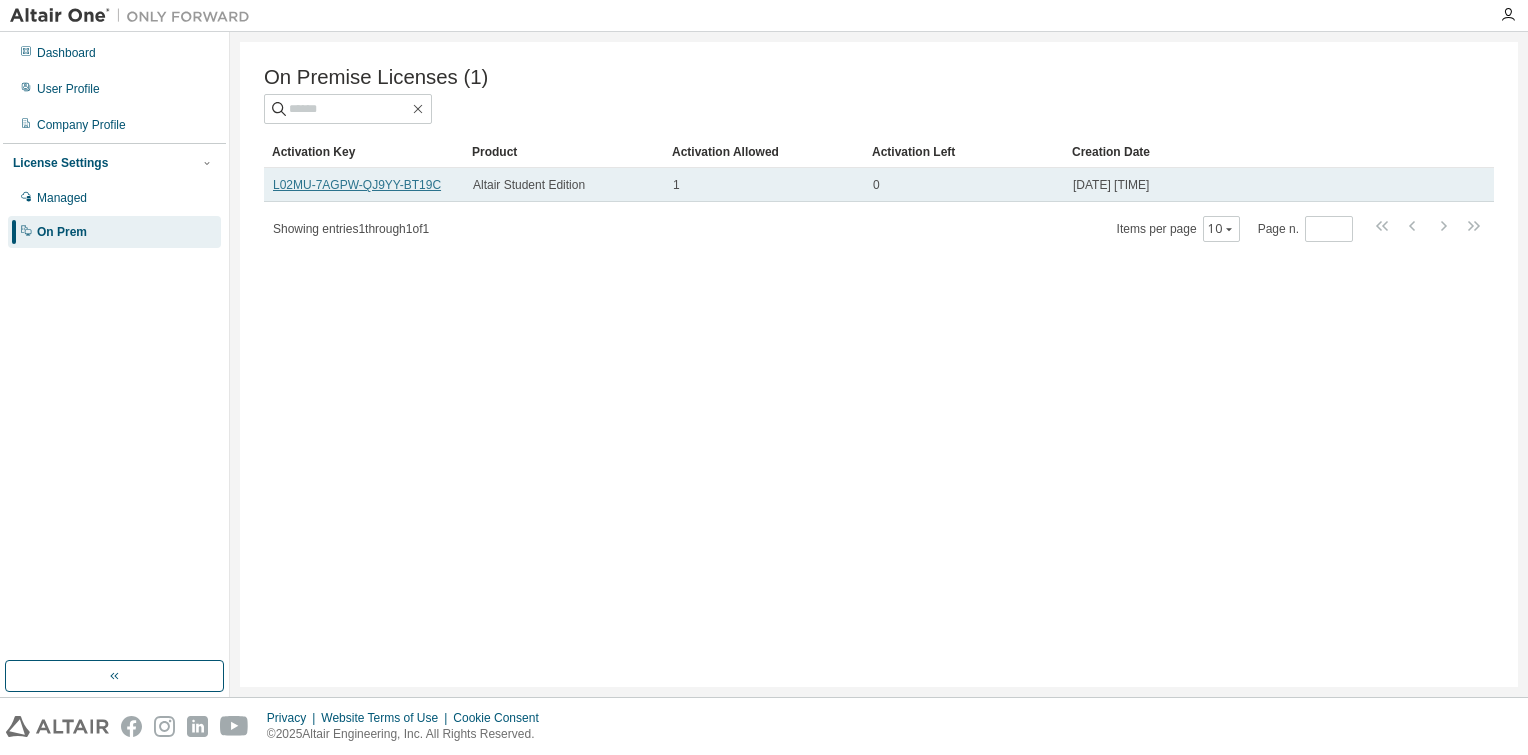 click on "L02MU-7AGPW-QJ9YY-BT19C" at bounding box center (357, 185) 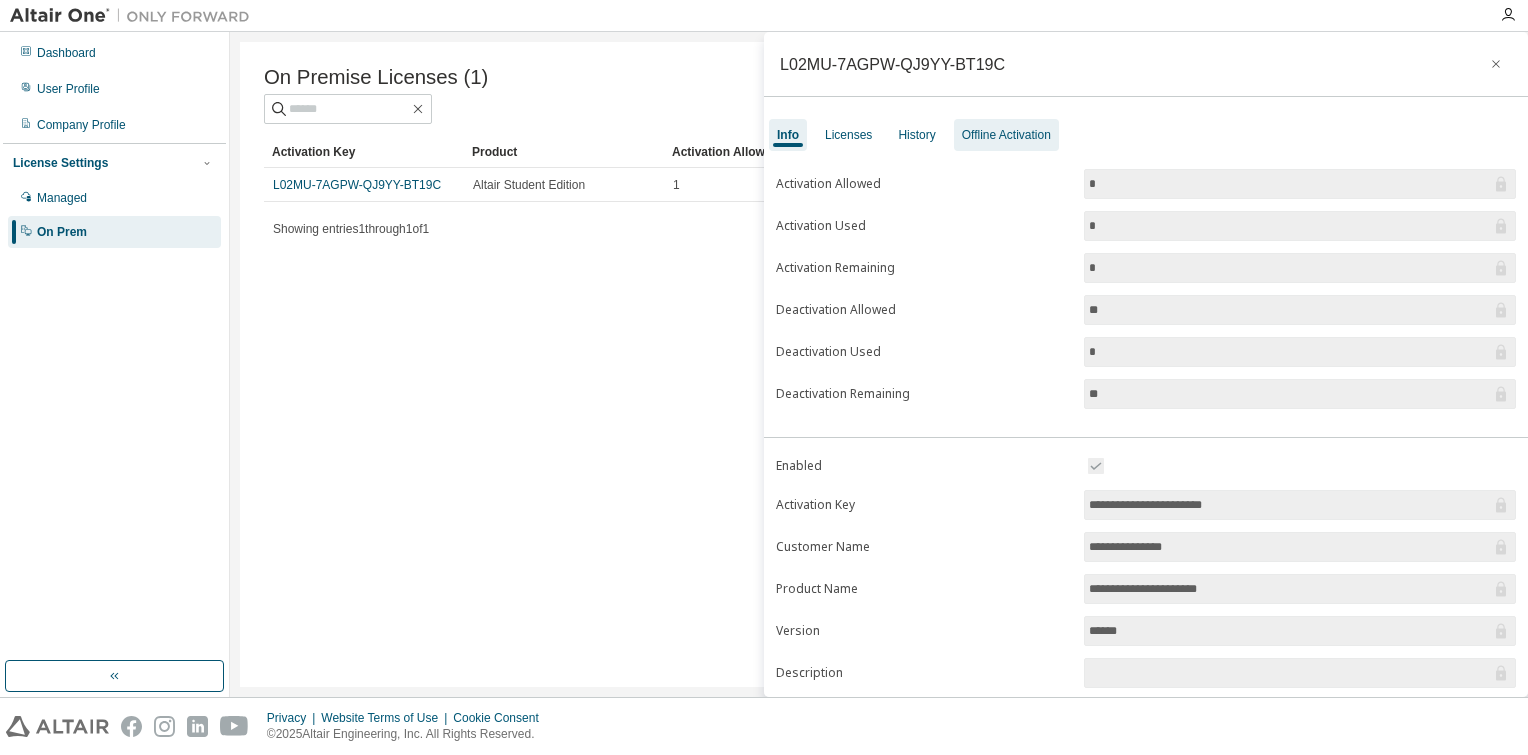 click on "Offline Activation" at bounding box center [1006, 135] 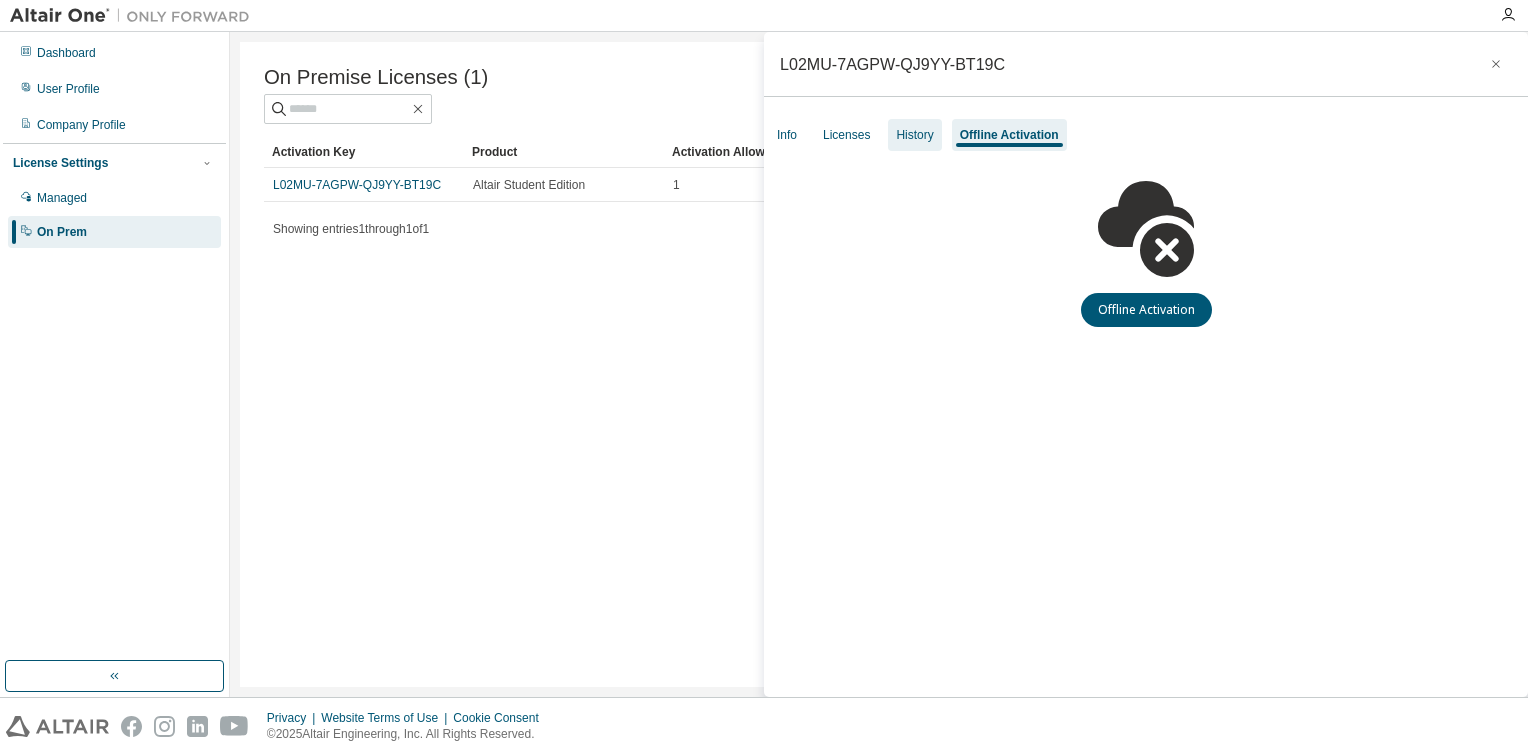 click on "History" at bounding box center [914, 135] 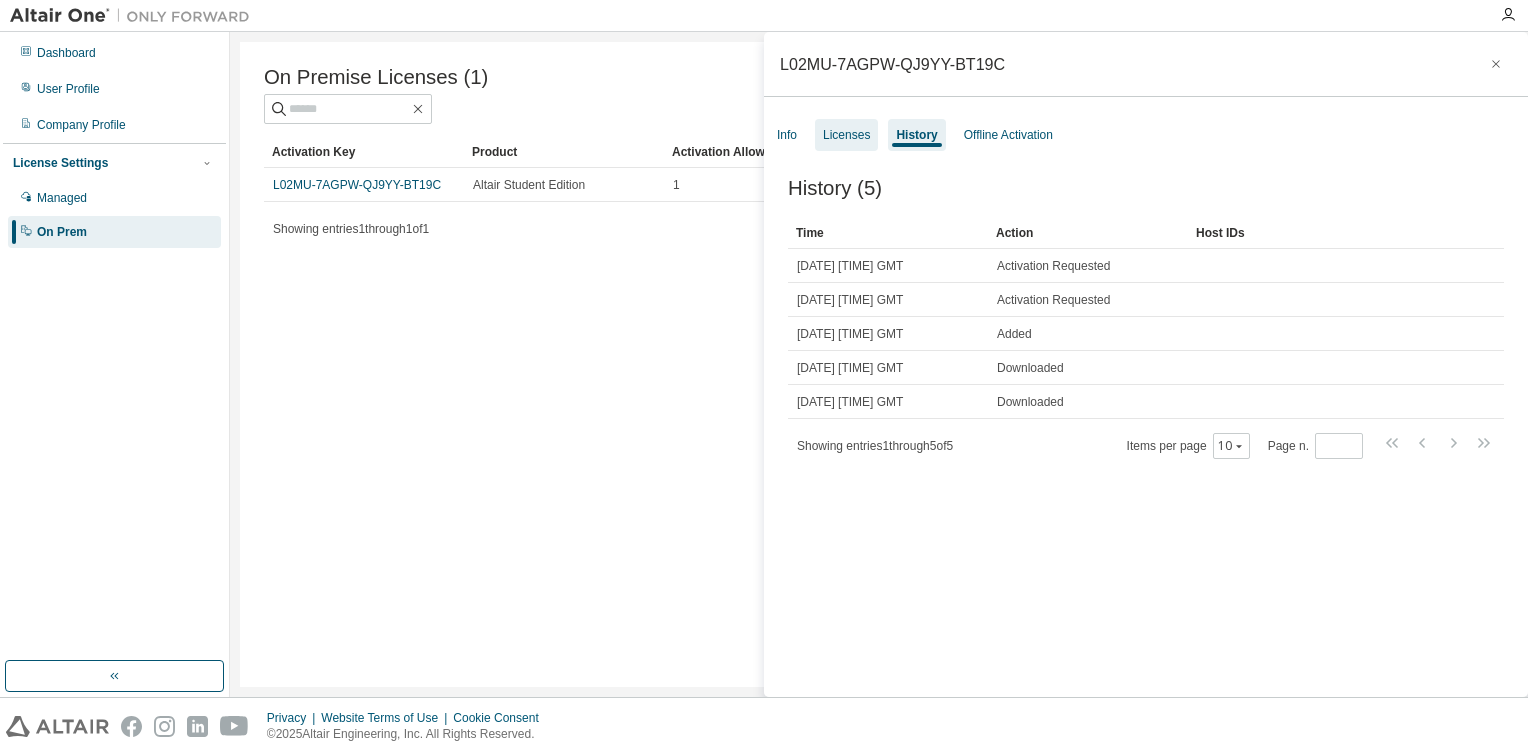 click on "Licenses" at bounding box center (846, 135) 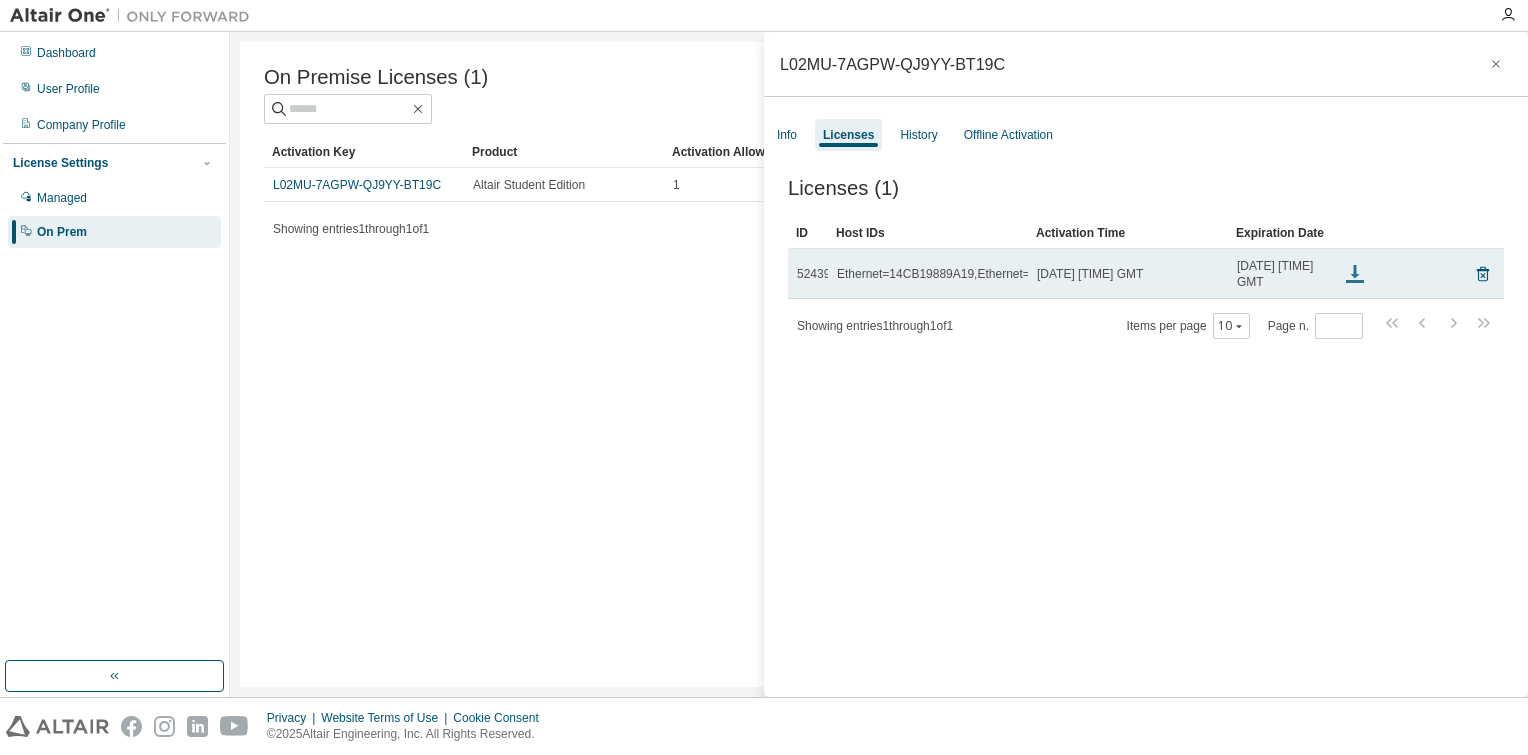 click 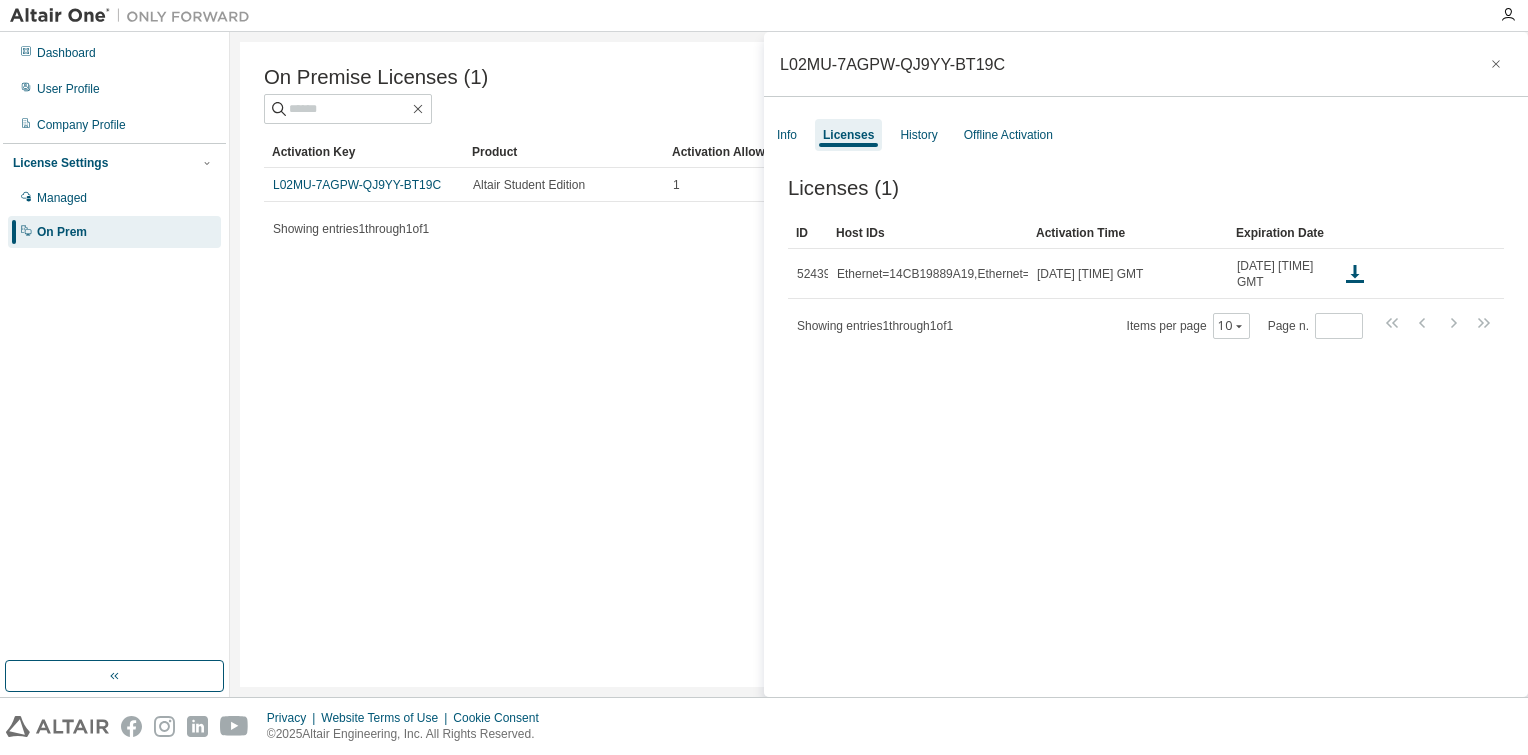 click on "Licenses (1) Clear Load Save Save As Field Operator Value Select filter Select operand Add criteria Search ID Host IDs Activation Time Expiration Date 52439 Ethernet=14CB19889A19,Ethernet=80D21DC52D23 Sun, 03 Aug 2025 10:25:06 GMT Mon, 03 Aug 2026 00:00:00 GMT Showing entries  1  through  1  of  1 Items per page 10 Page n. *" at bounding box center [1146, 440] 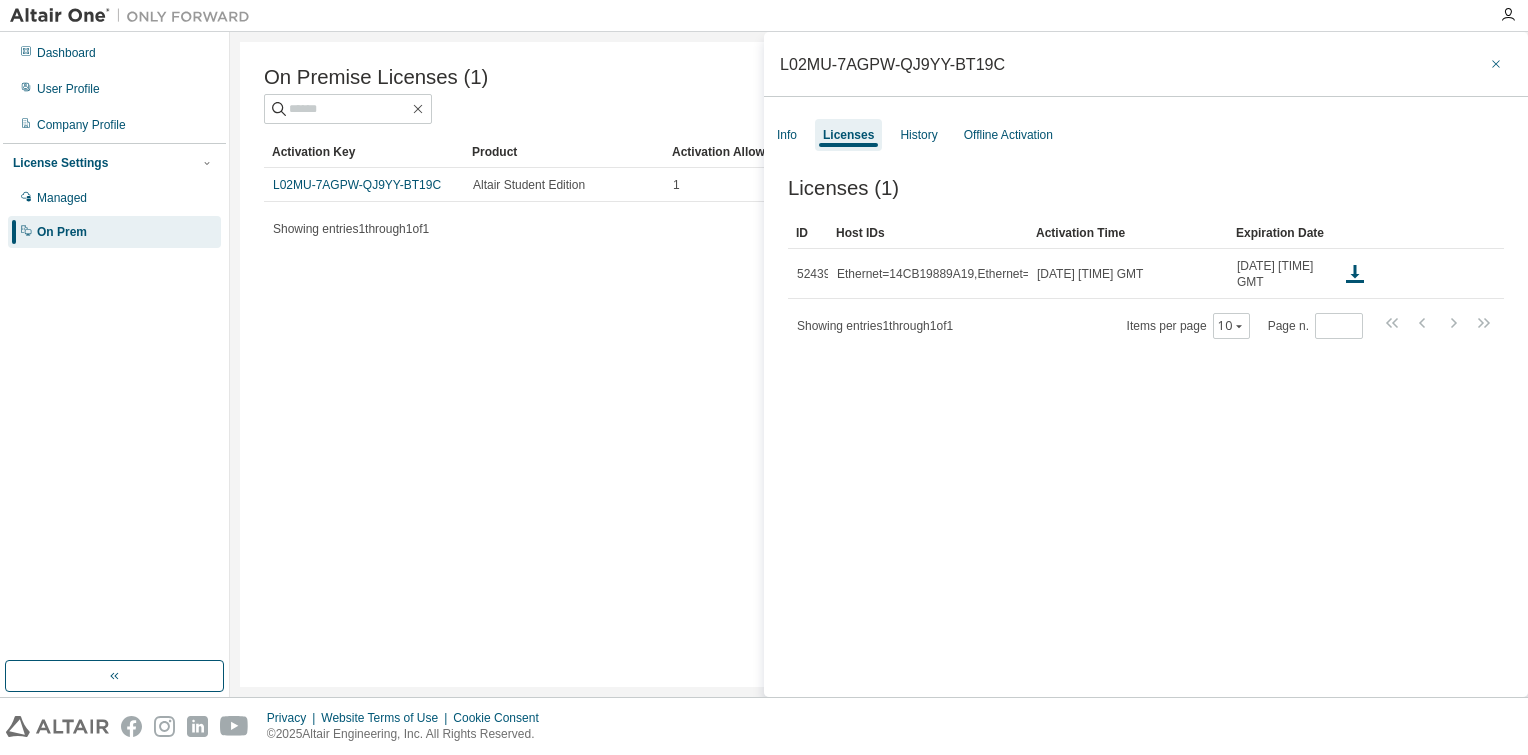 click 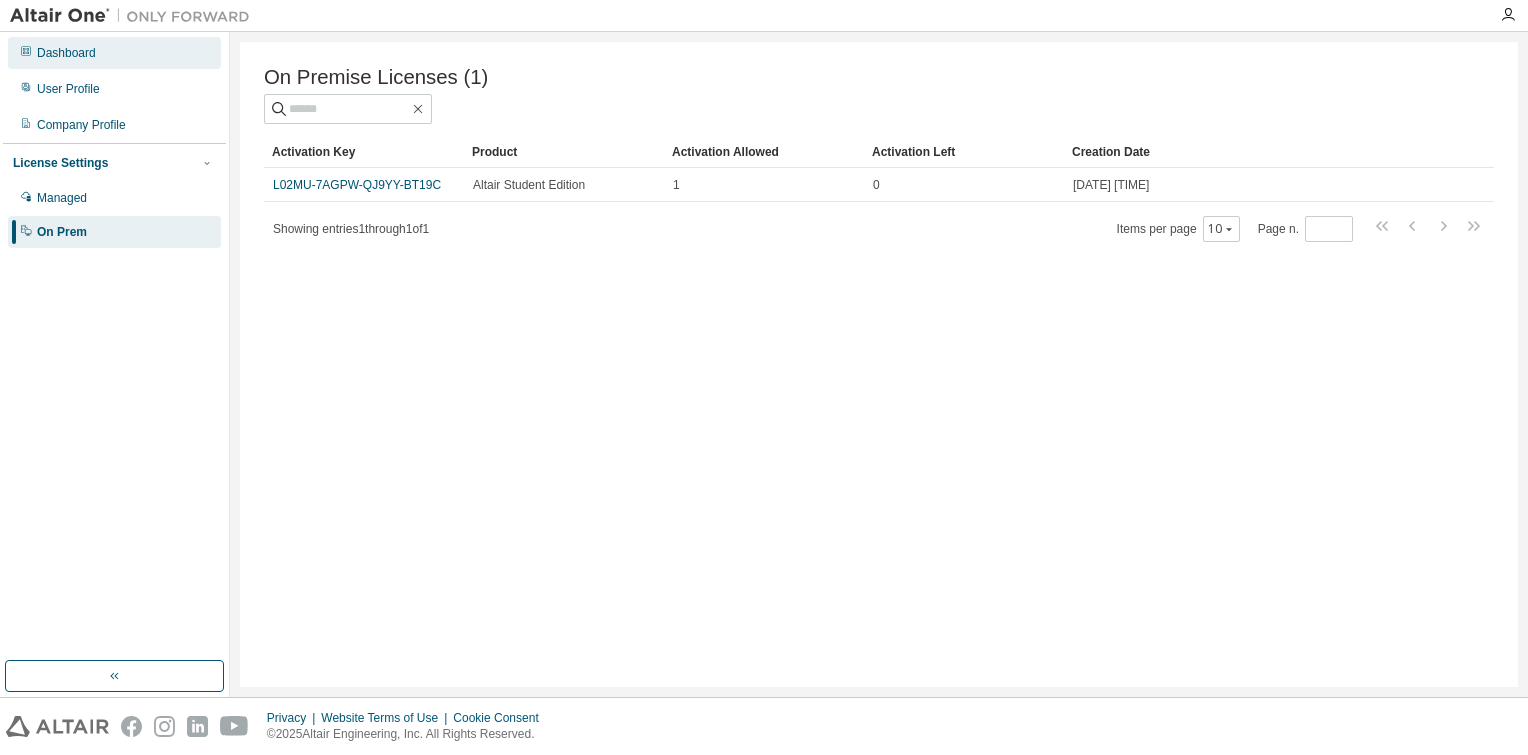click on "Dashboard" at bounding box center (114, 53) 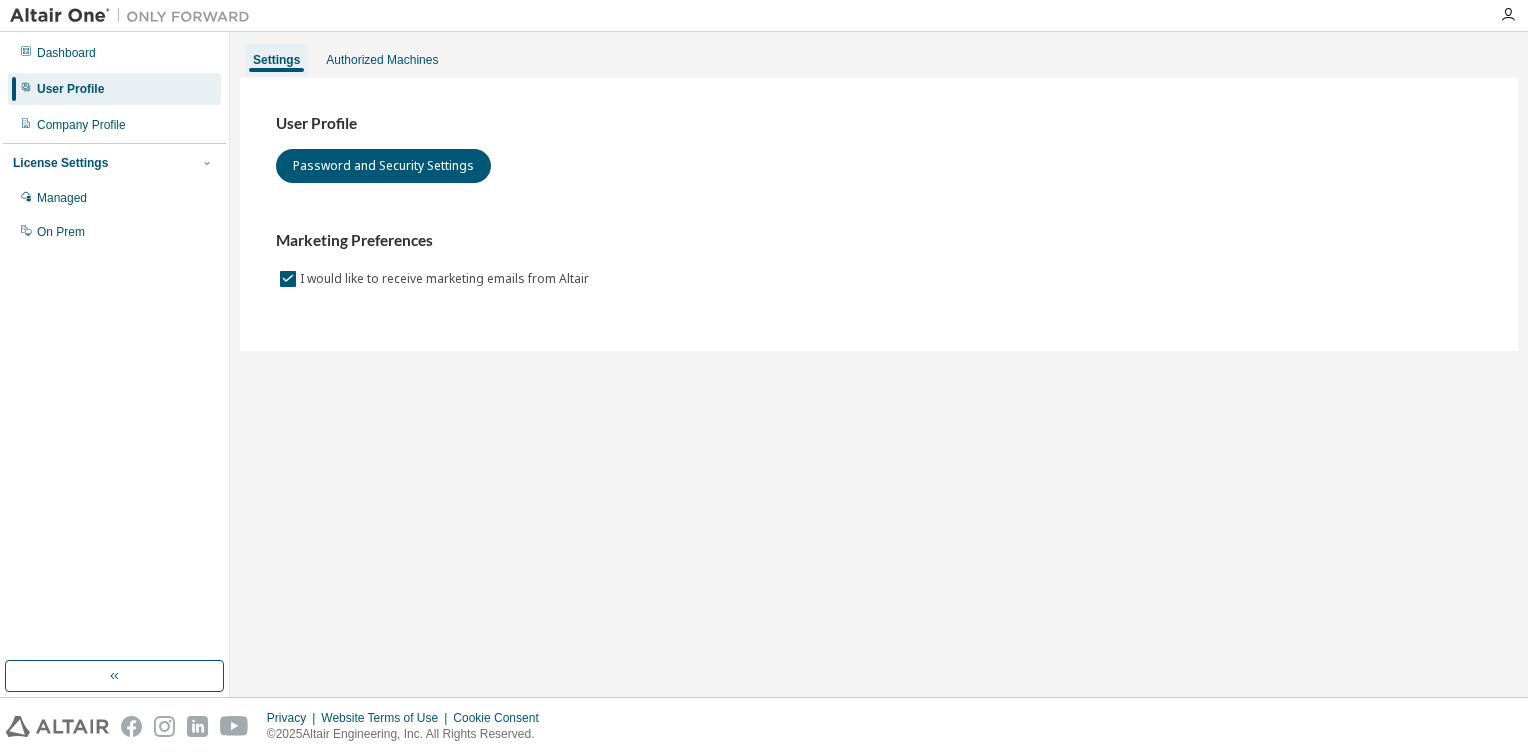 scroll, scrollTop: 0, scrollLeft: 0, axis: both 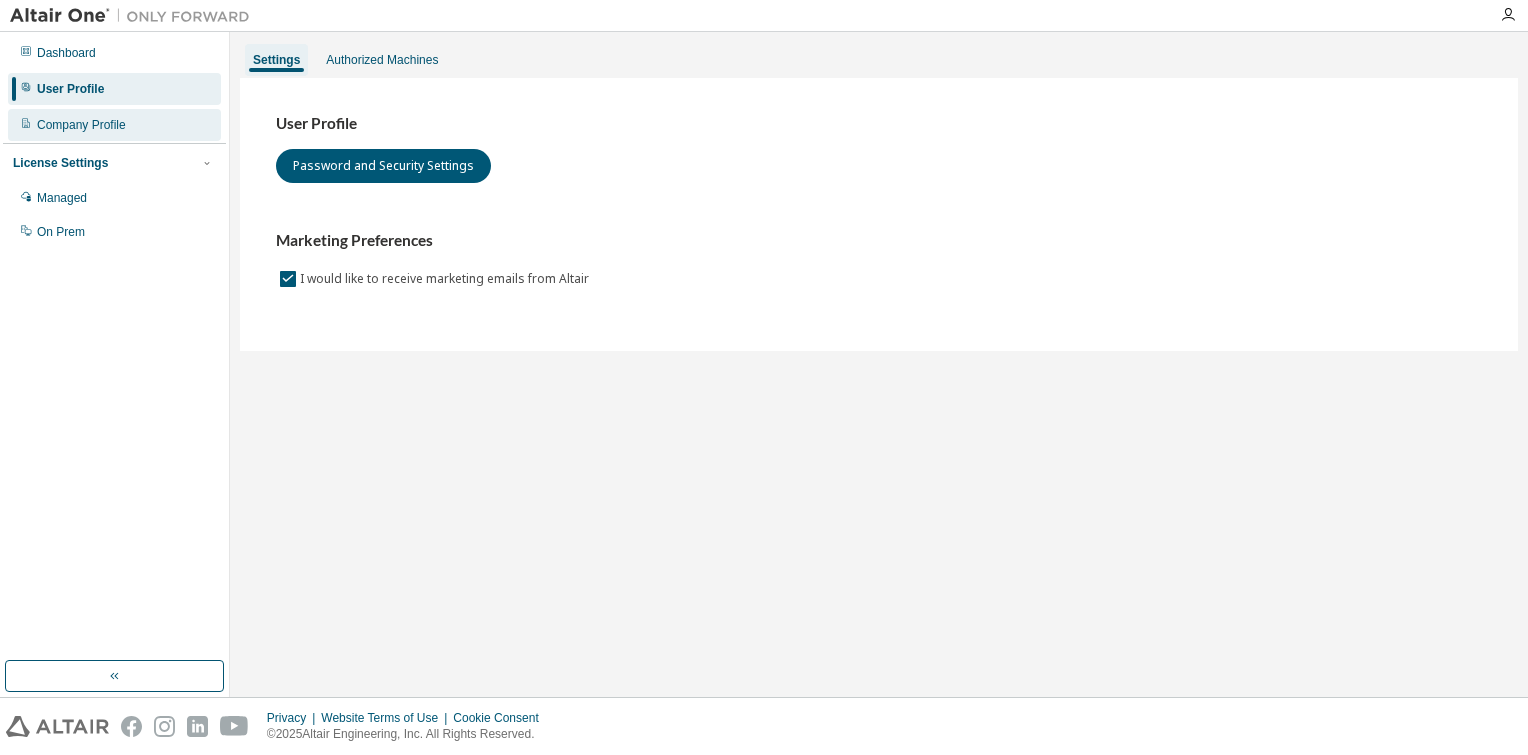 click on "Company Profile" at bounding box center [114, 125] 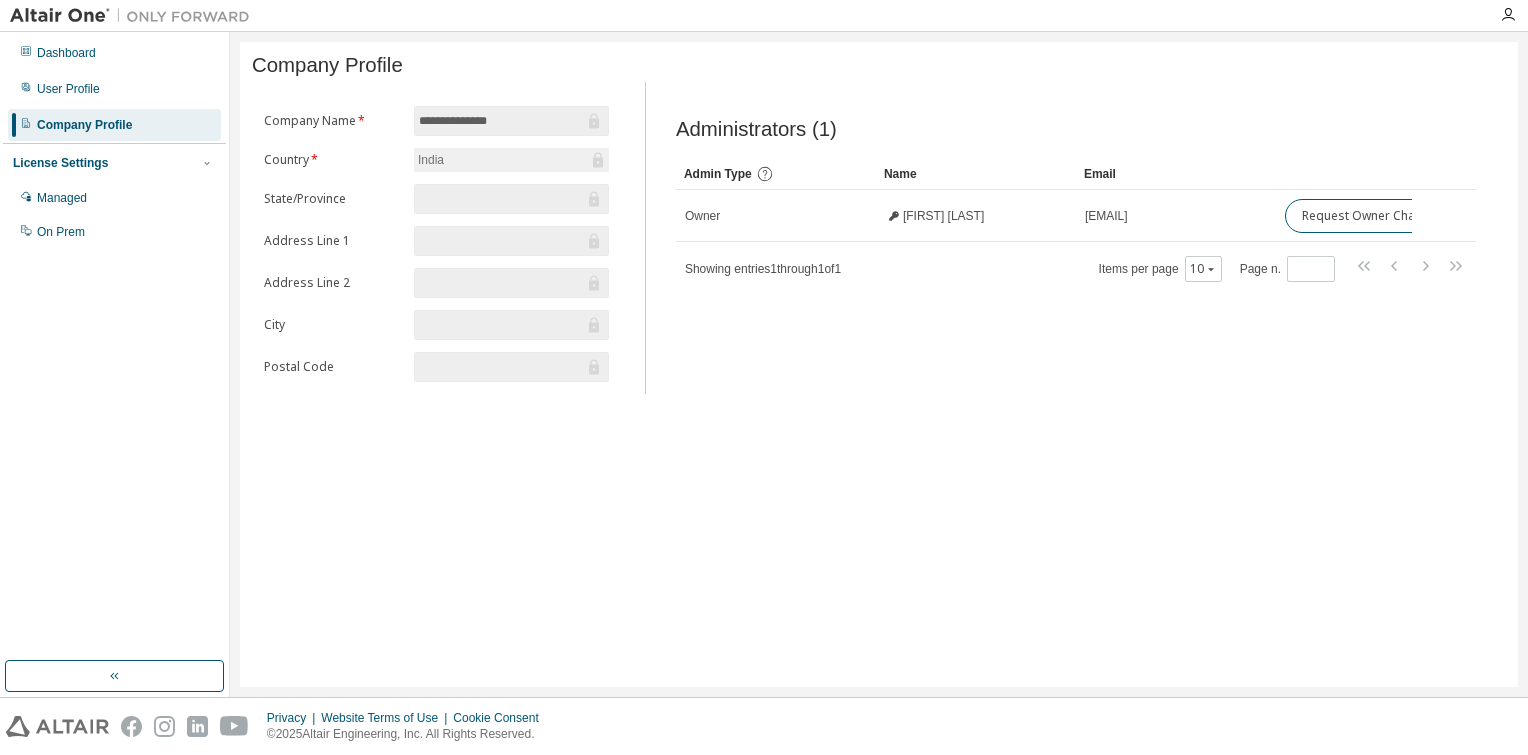 click on "License Settings" at bounding box center [114, 163] 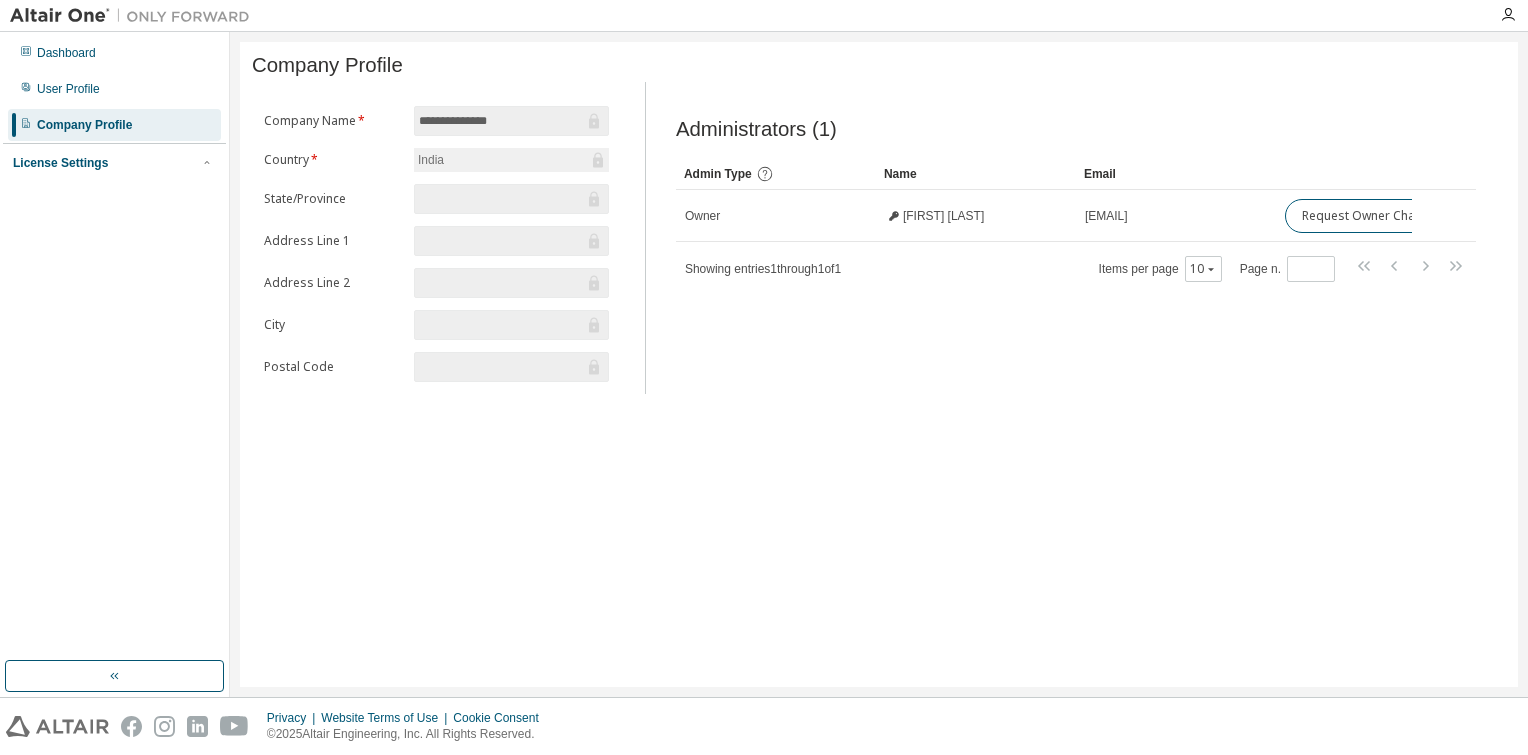 click on "License Settings Managed On Prem" at bounding box center (114, 162) 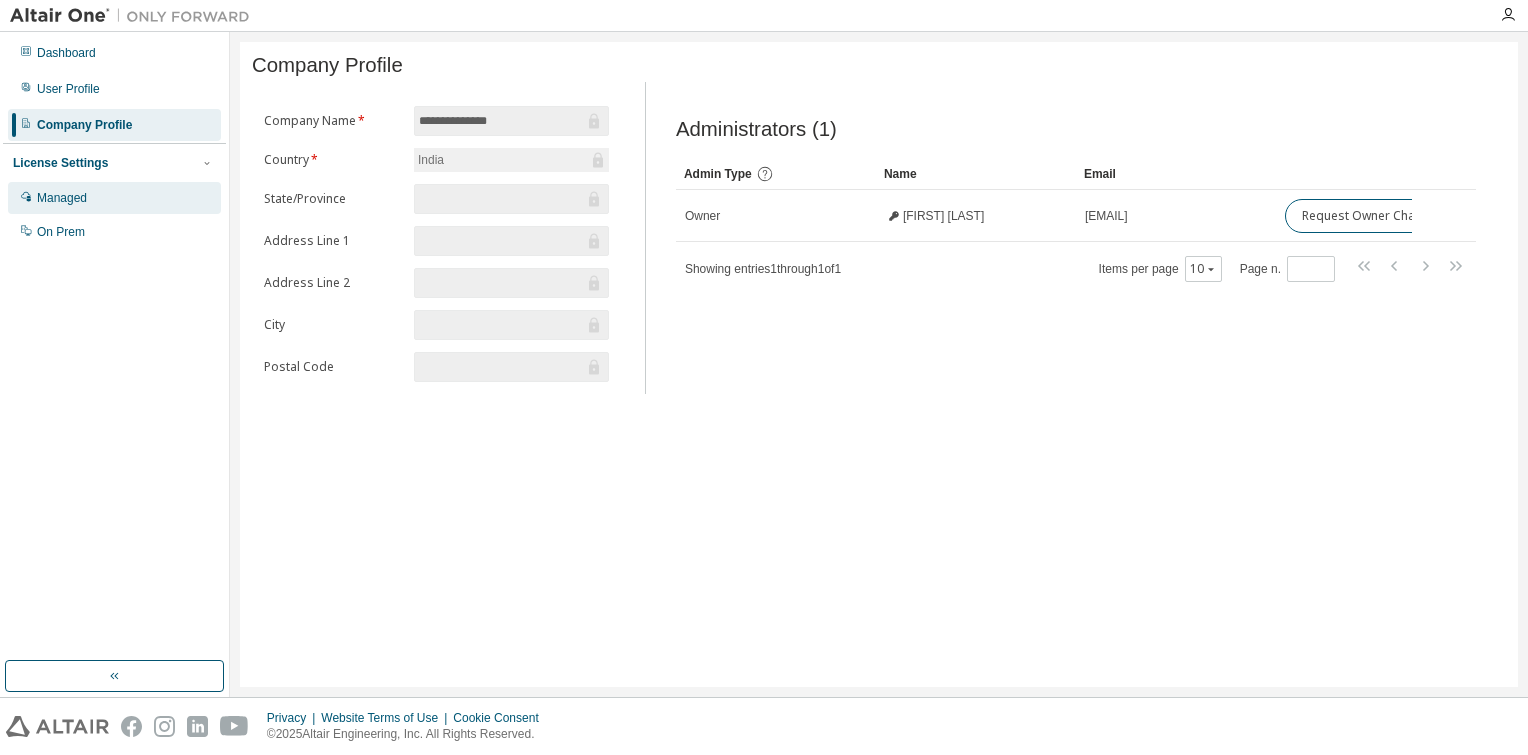 click on "Managed" at bounding box center (62, 198) 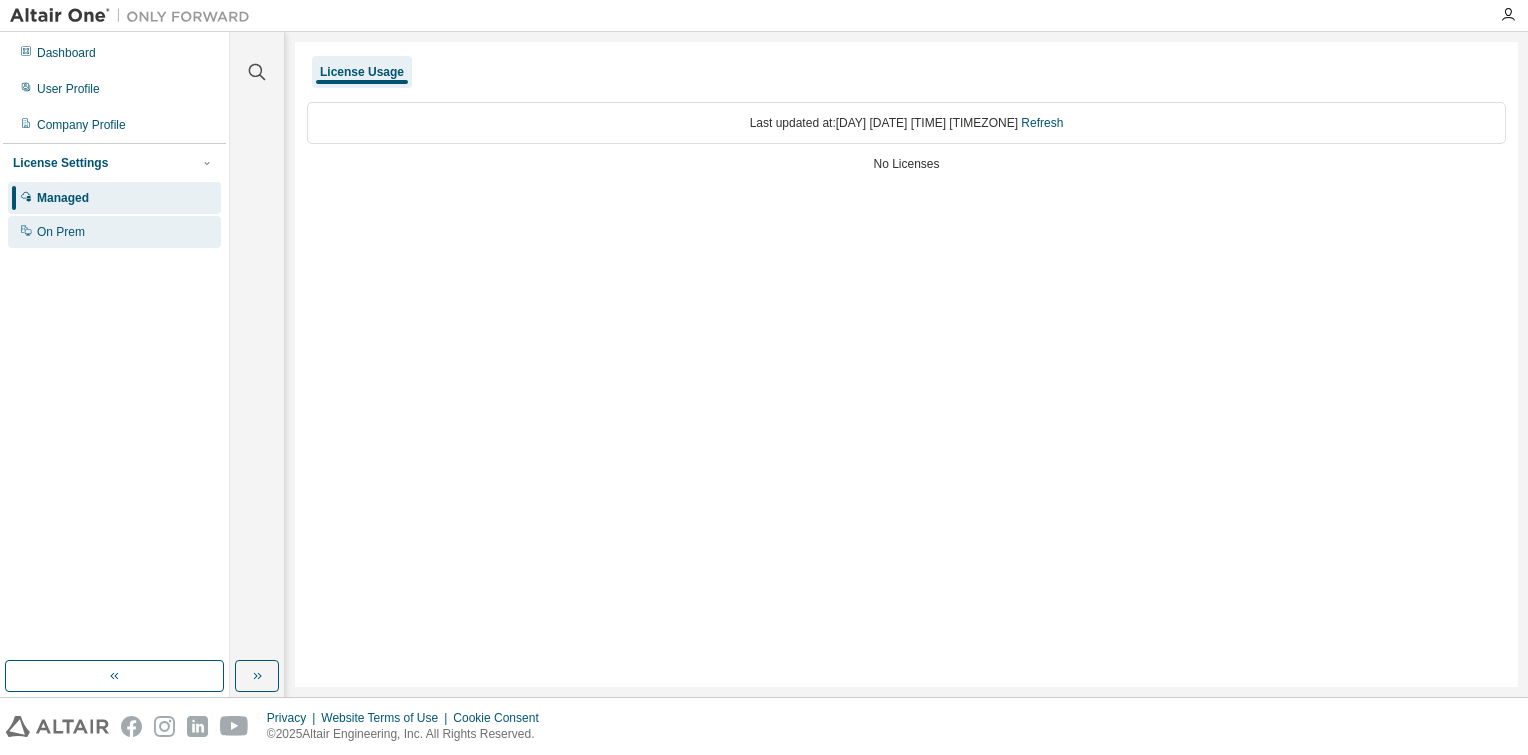 click on "On Prem" at bounding box center [61, 232] 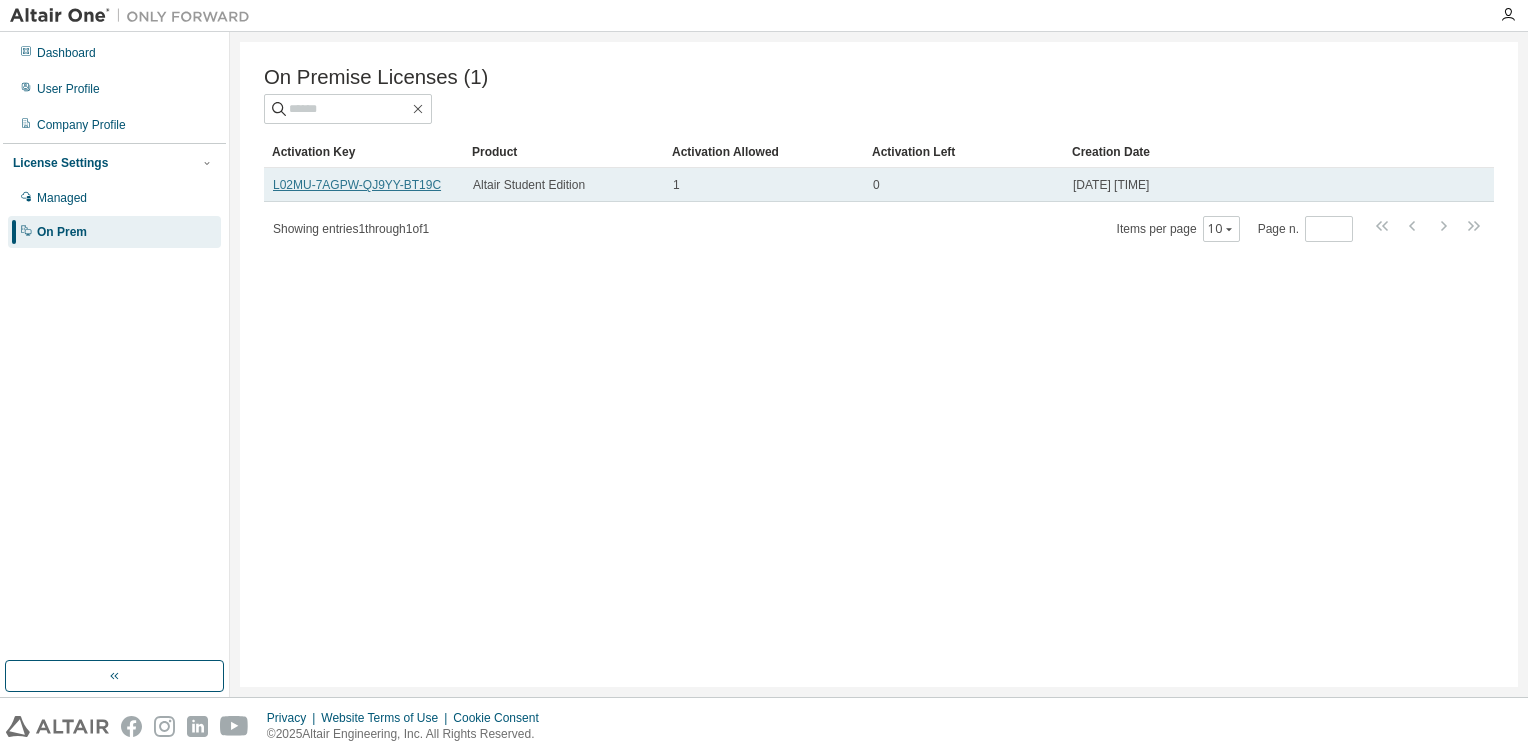 click on "L02MU-7AGPW-QJ9YY-BT19C" at bounding box center (357, 185) 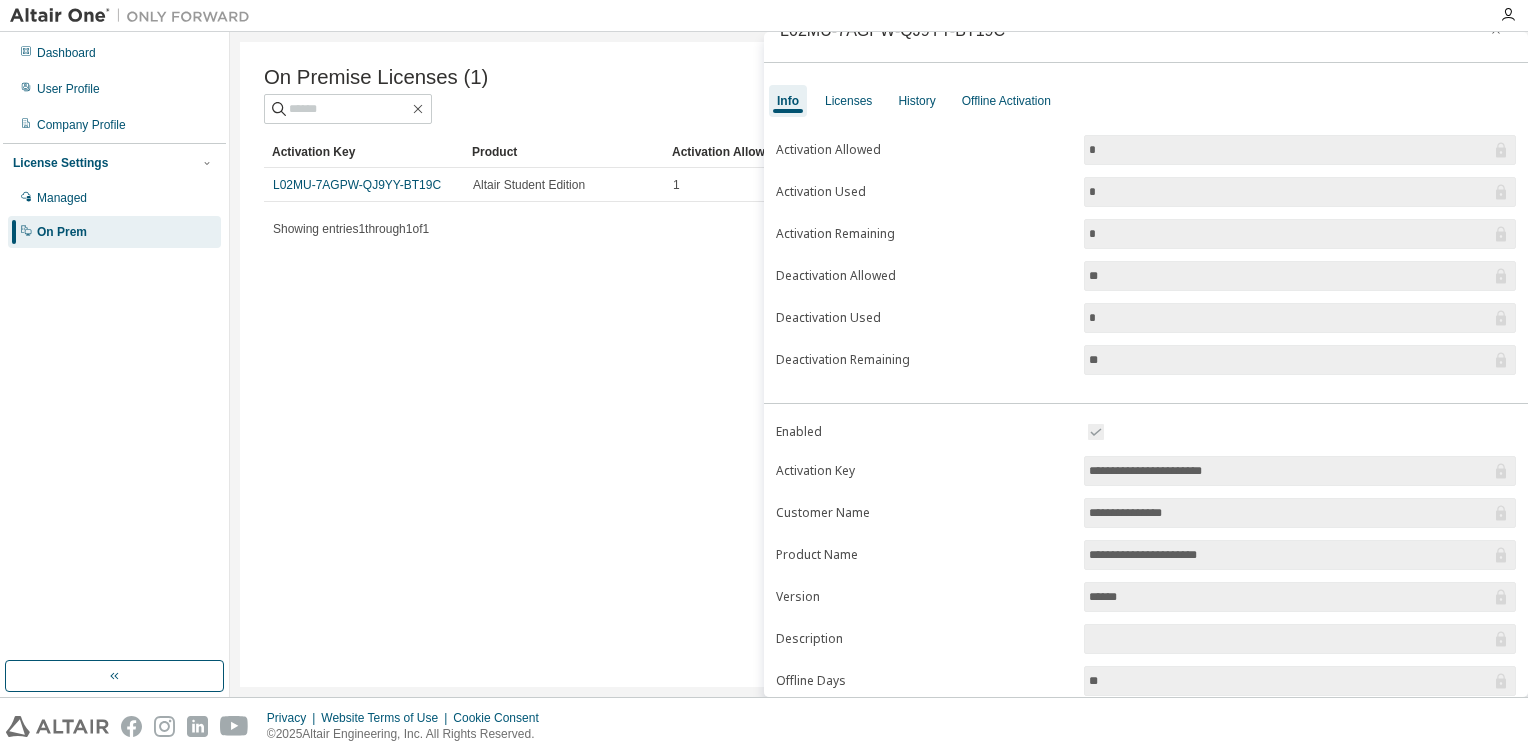scroll, scrollTop: 160, scrollLeft: 0, axis: vertical 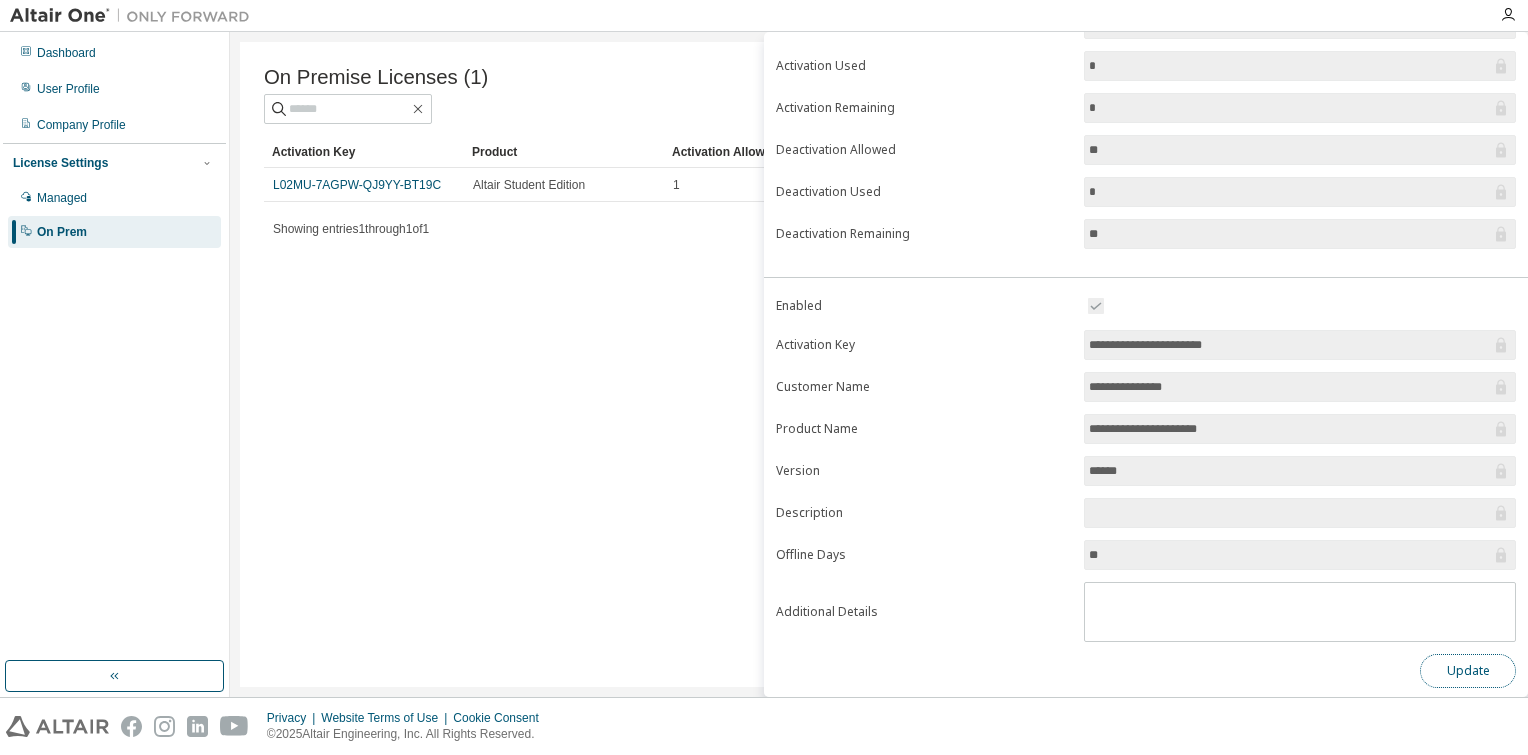 click on "Update" at bounding box center (1468, 671) 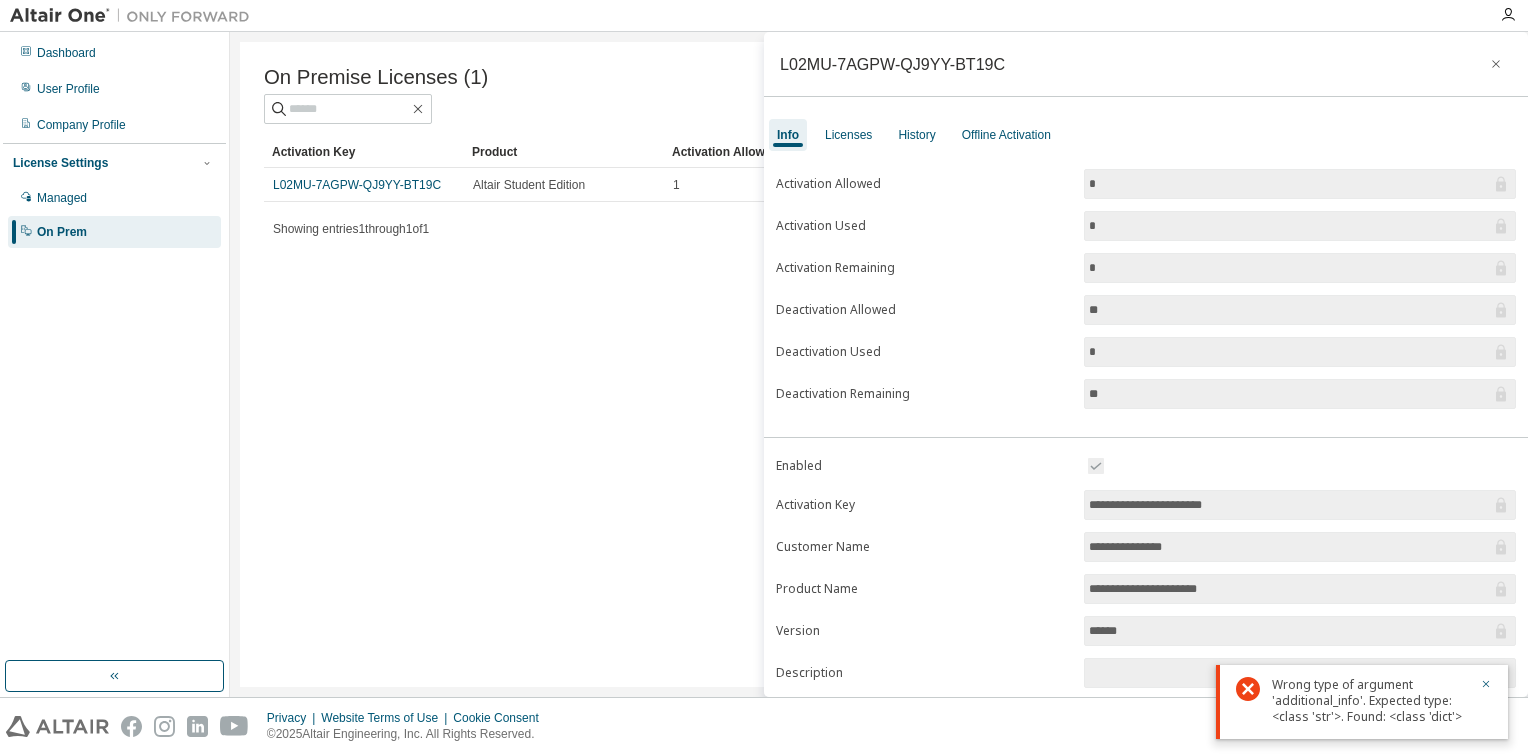 scroll, scrollTop: 160, scrollLeft: 0, axis: vertical 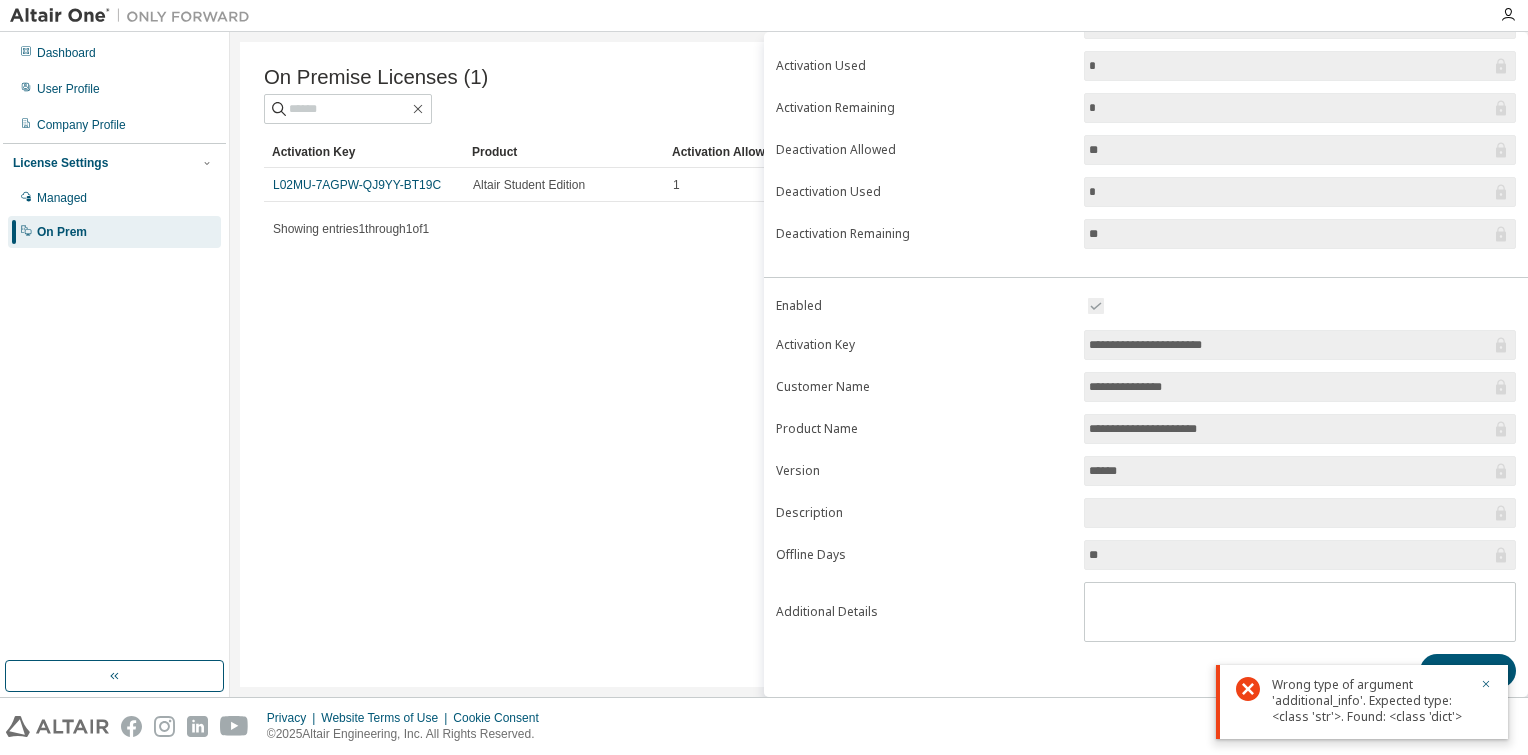 click on "**" at bounding box center [1300, 555] 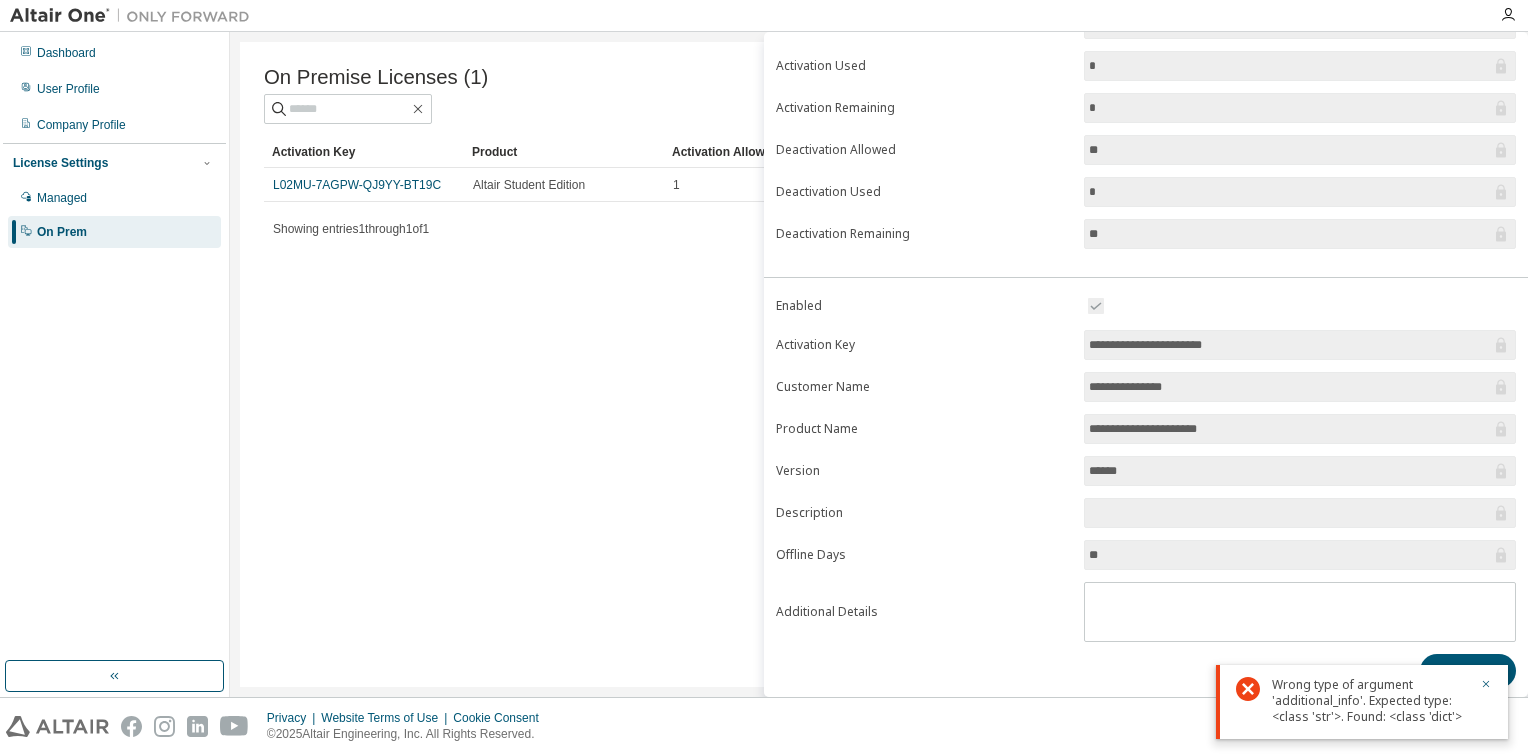 click on "**" at bounding box center [1290, 555] 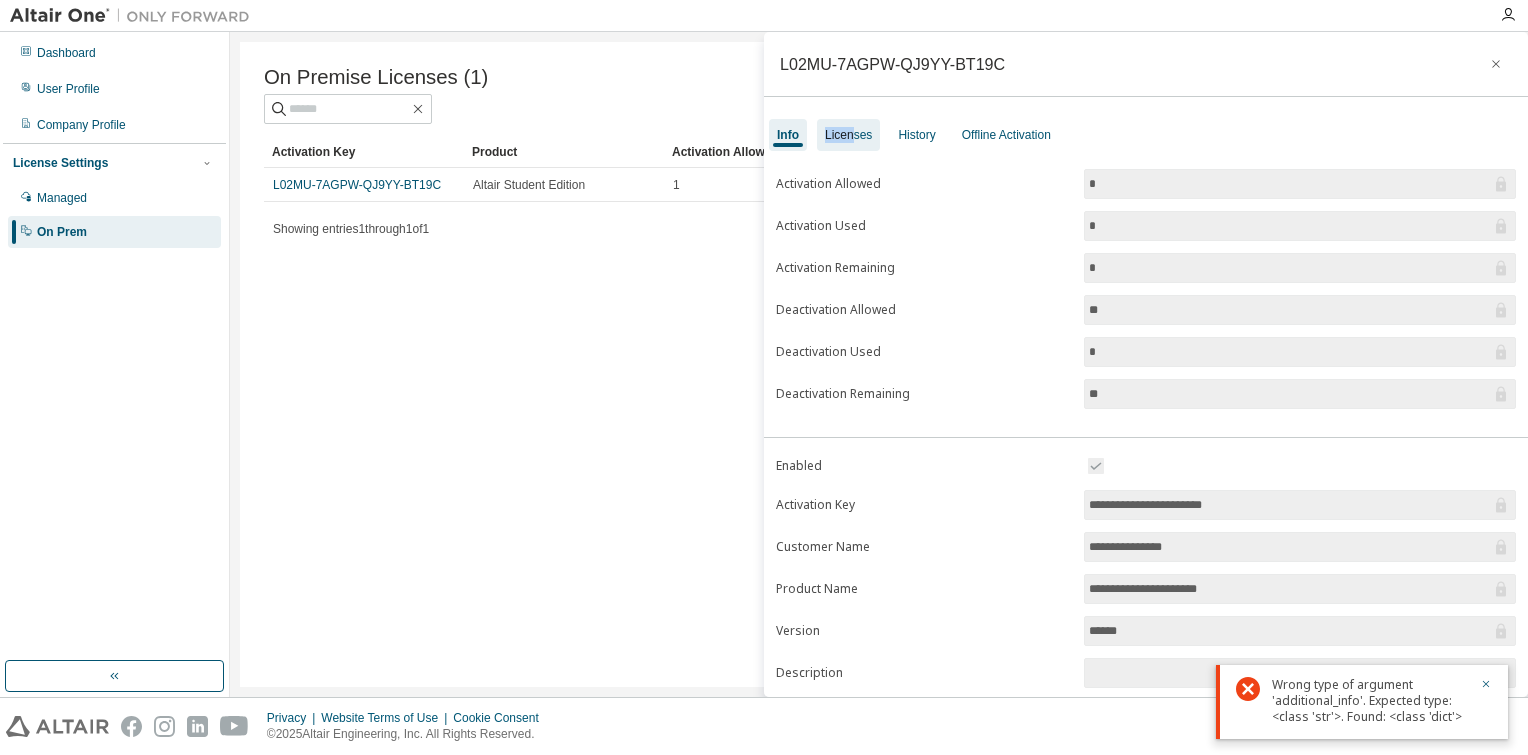 drag, startPoint x: 812, startPoint y: 139, endPoint x: 853, endPoint y: 145, distance: 41.4367 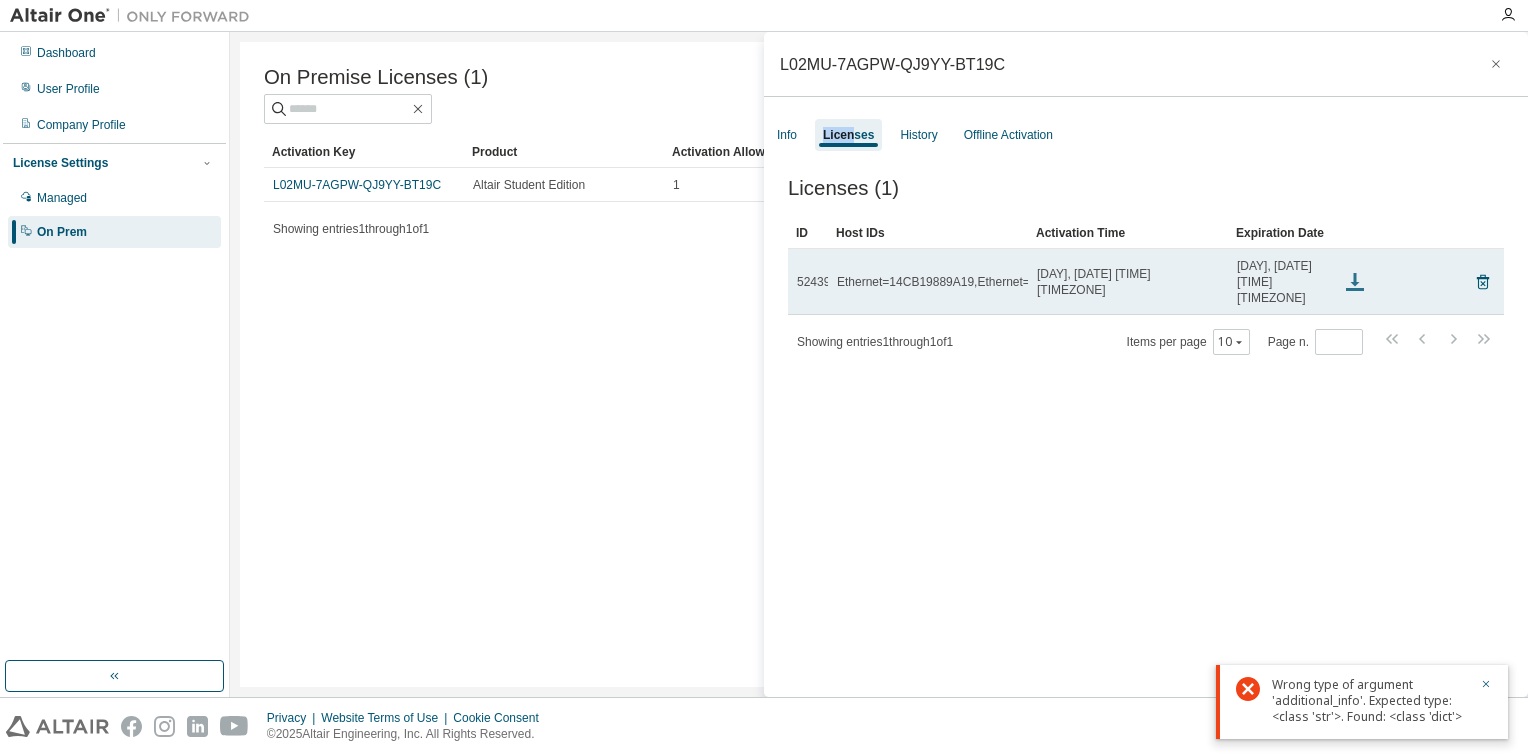 click 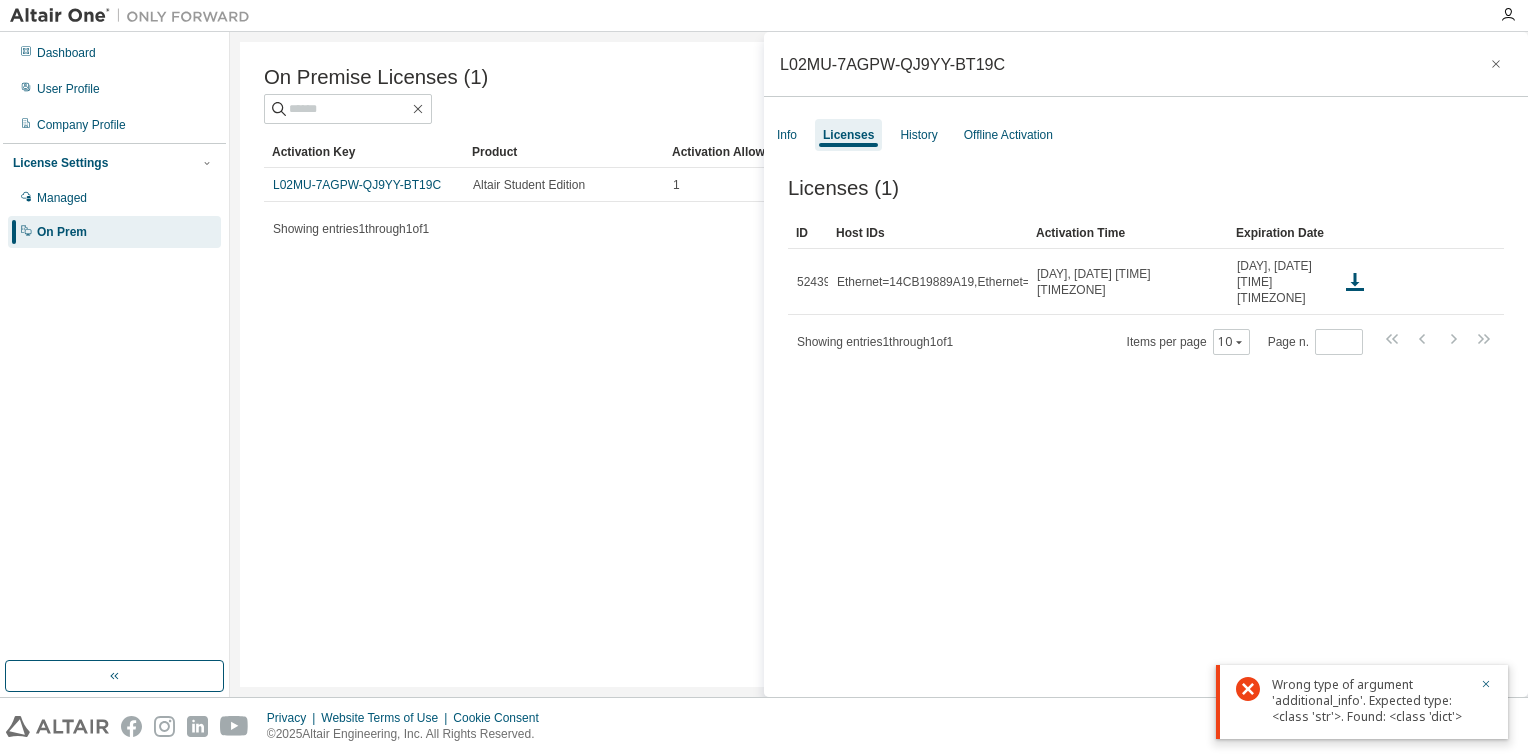 click on "Licenses (1)" at bounding box center [1146, 188] 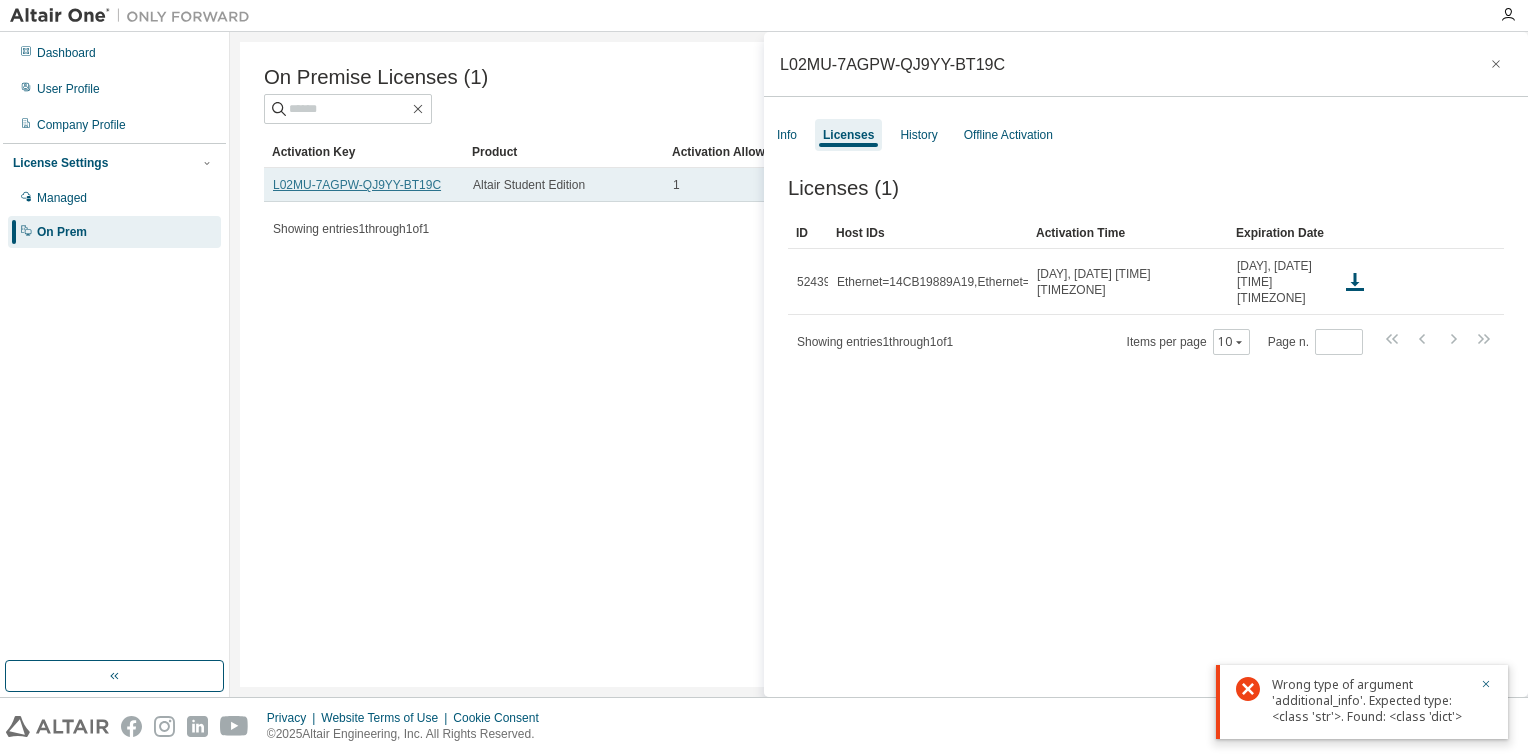 click on "L02MU-7AGPW-QJ9YY-BT19C" at bounding box center (357, 185) 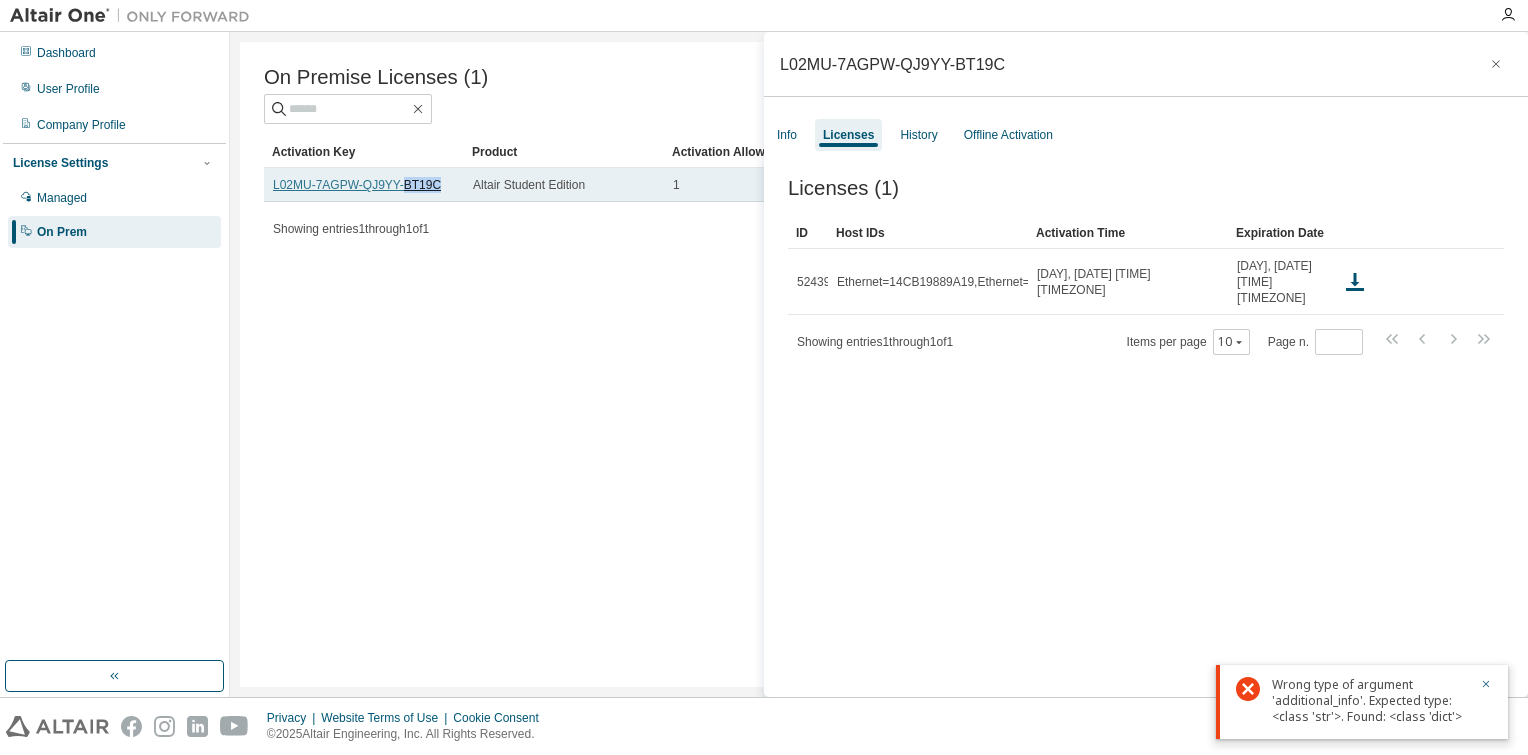 click on "L02MU-7AGPW-QJ9YY-BT19C" at bounding box center (357, 185) 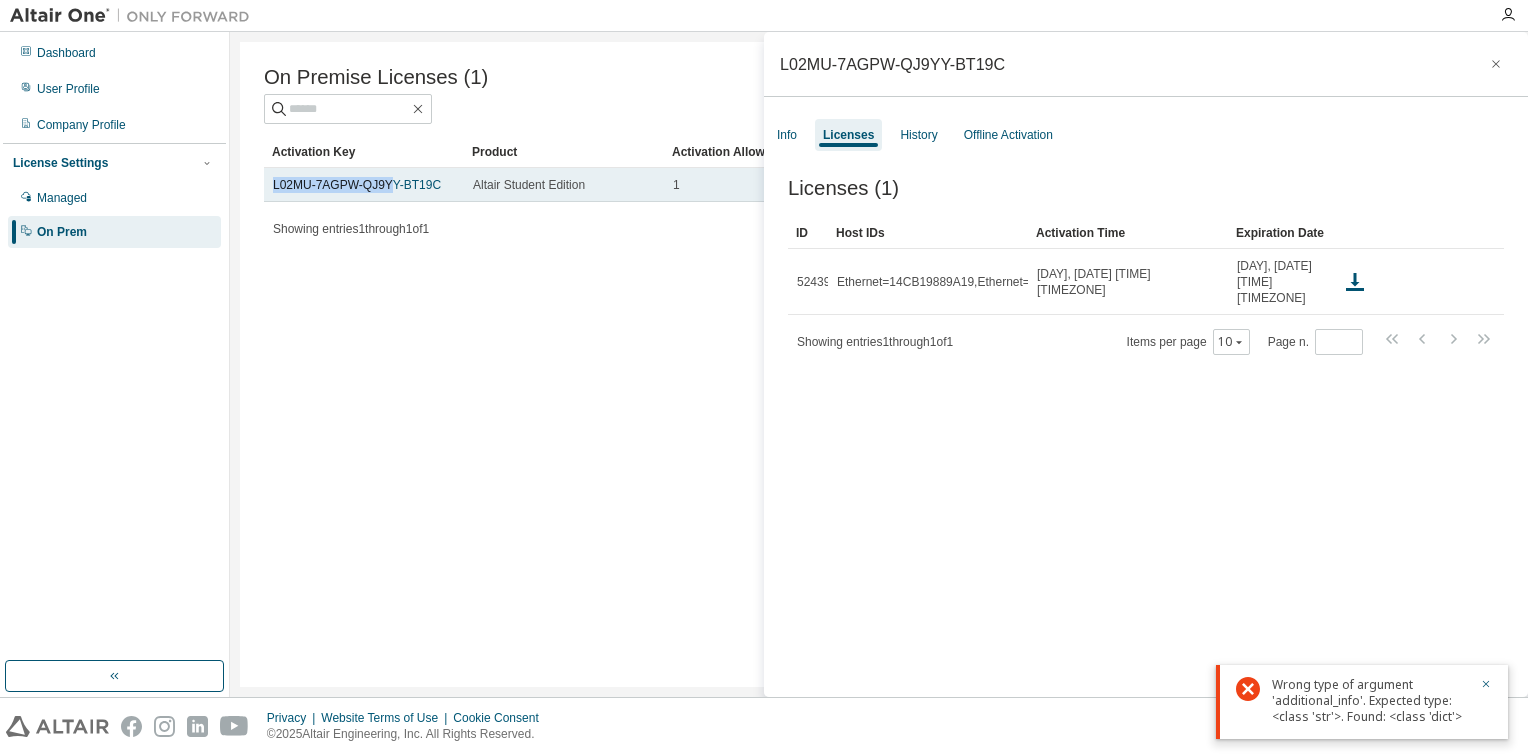 drag, startPoint x: 409, startPoint y: 186, endPoint x: 264, endPoint y: 190, distance: 145.05516 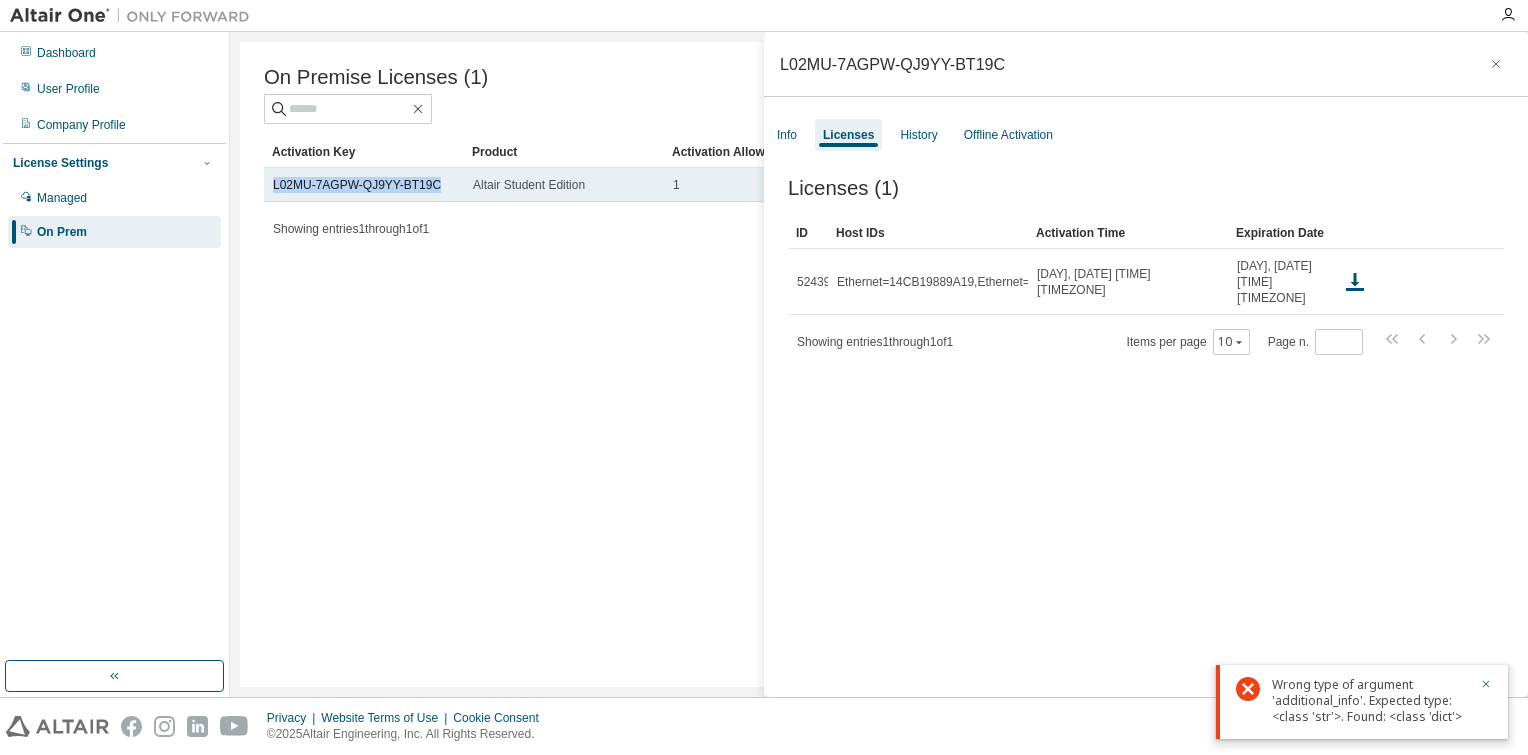 drag, startPoint x: 438, startPoint y: 185, endPoint x: 264, endPoint y: 185, distance: 174 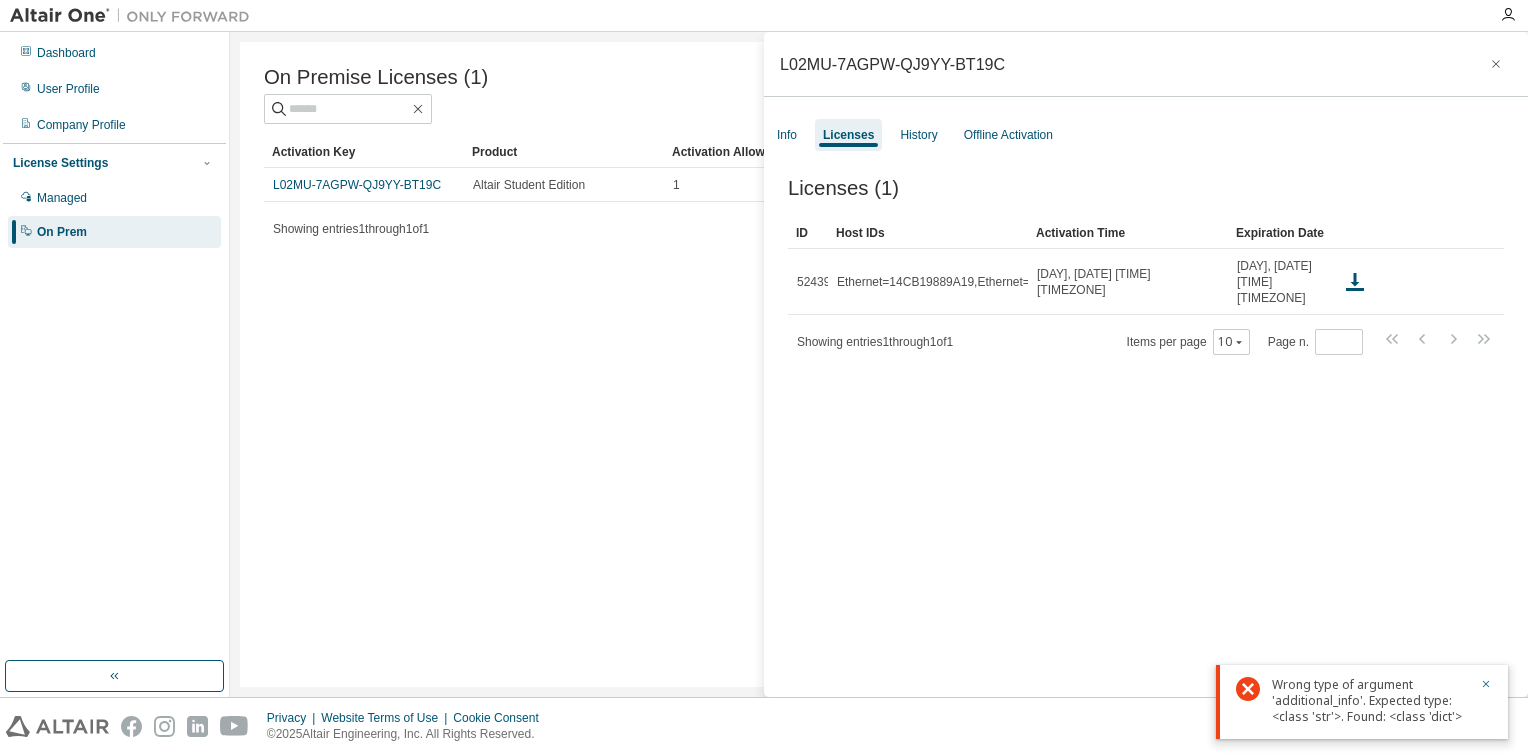 click on "On Premise Licenses (1) Clear Load Save Save As Field Operator Value Select filter Select operand Add criteria Search Activation Key Product Activation Allowed Activation Left Creation Date L02MU-7AGPW-QJ9YY-BT19C Altair Student Edition 1 0 2025-08-03 10:02:20 Showing entries  1  through  1  of  1 Items per page 10 Page n. *" at bounding box center (879, 364) 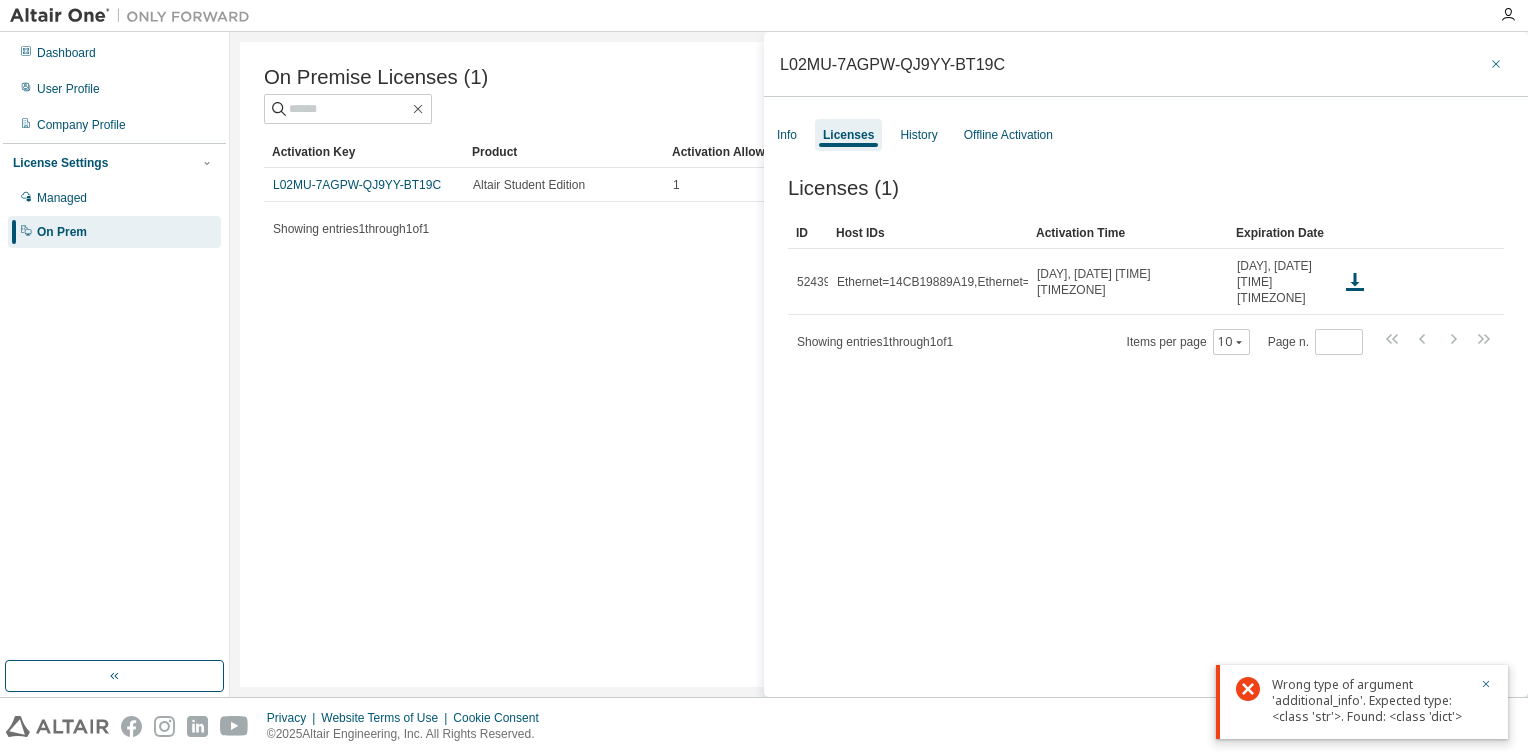 click 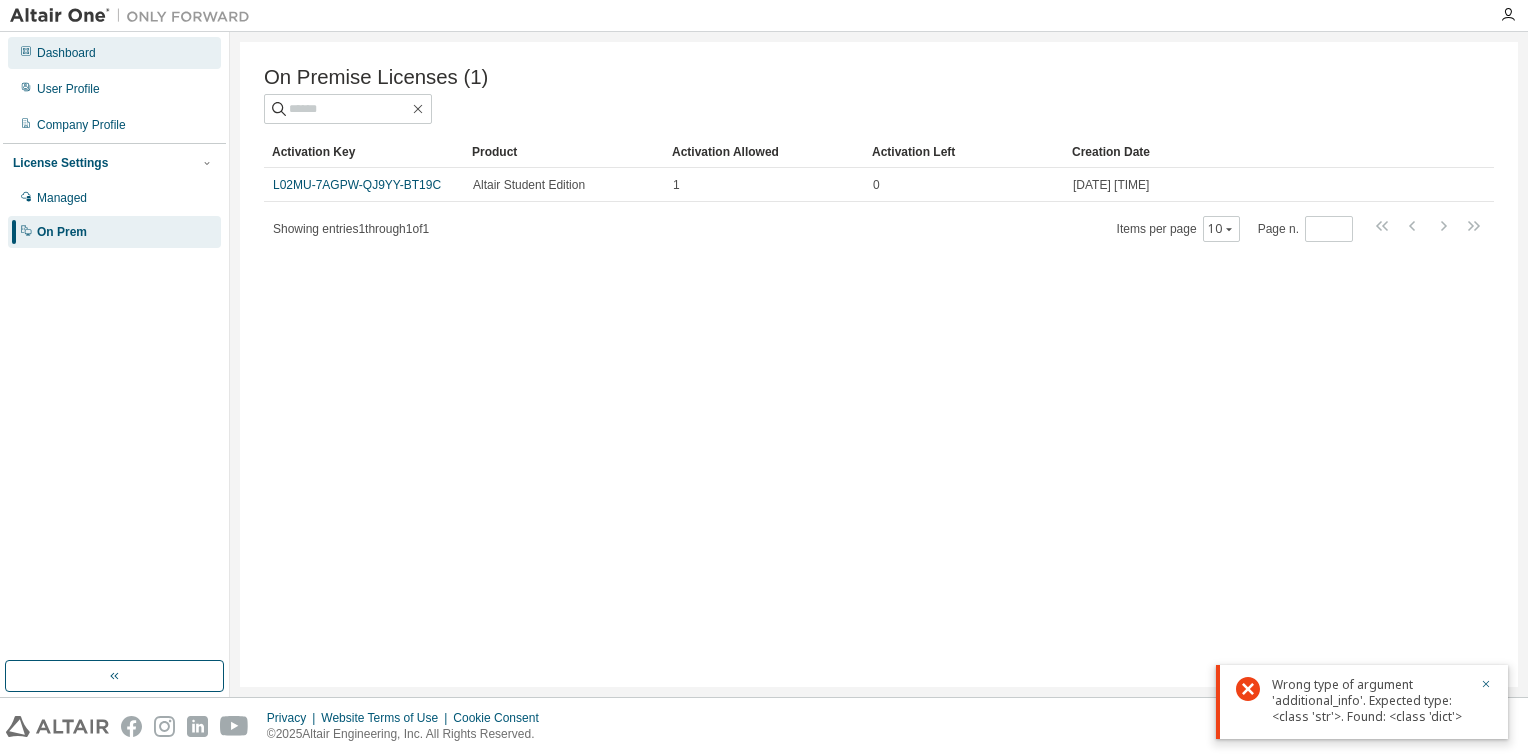 click on "Dashboard" at bounding box center (114, 53) 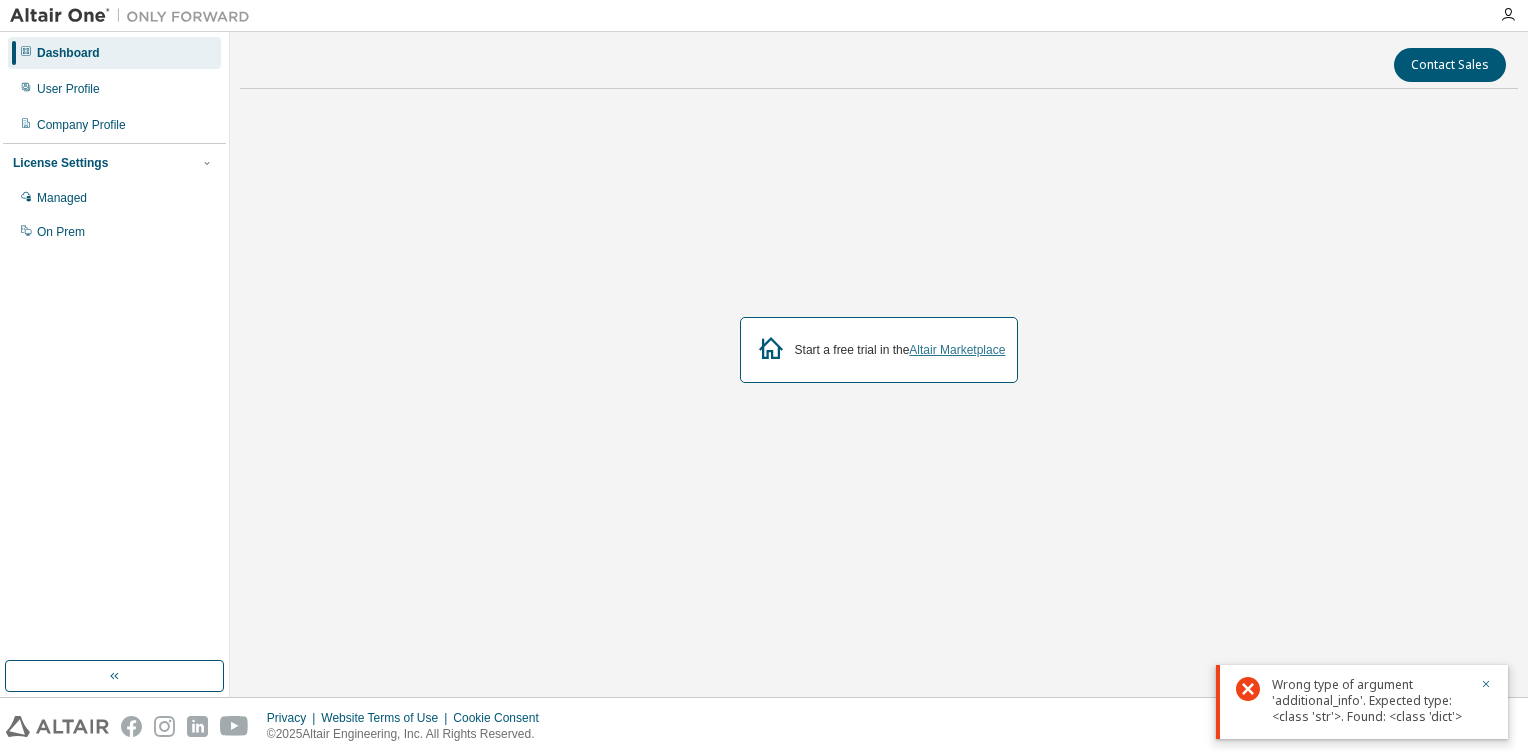 click on "Altair Marketplace" at bounding box center (957, 350) 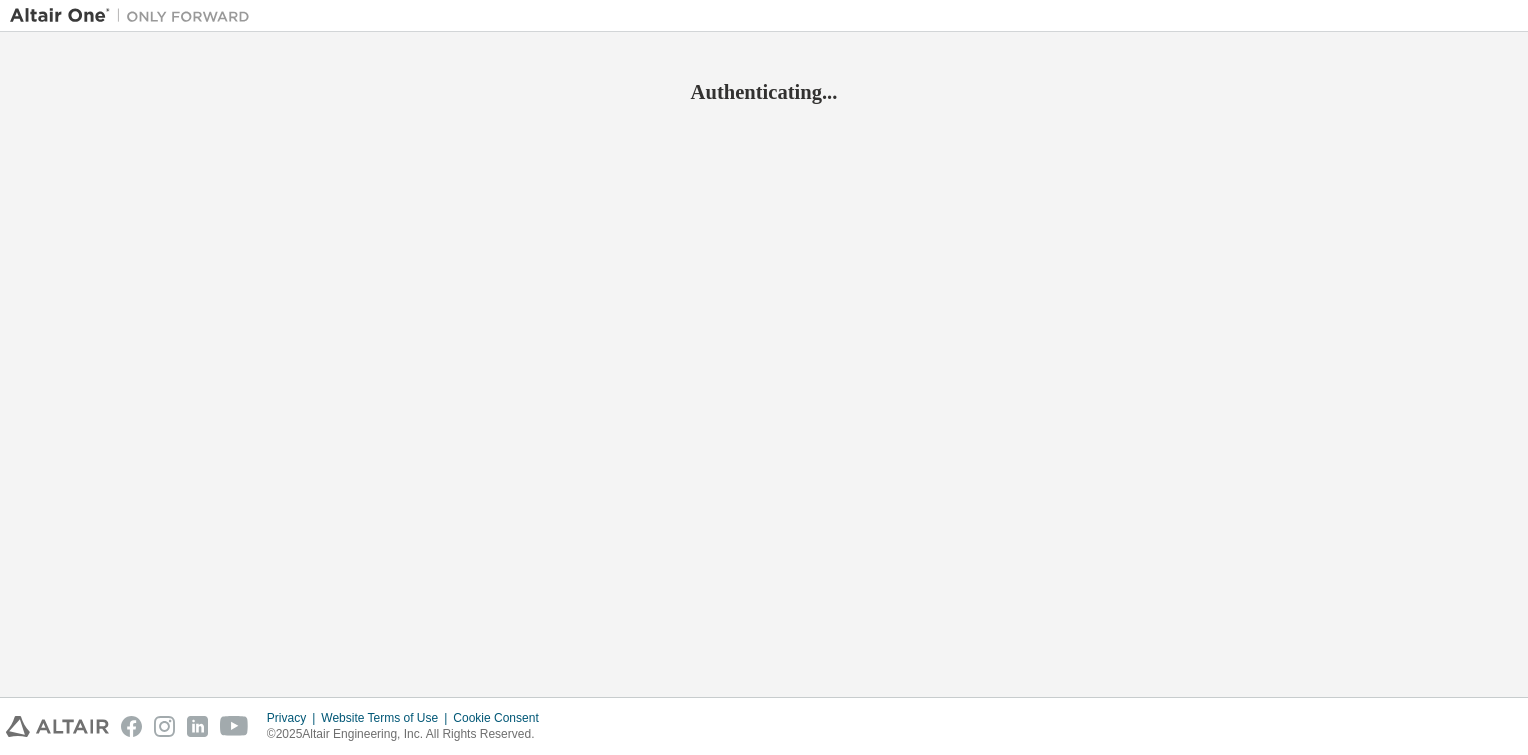 scroll, scrollTop: 0, scrollLeft: 0, axis: both 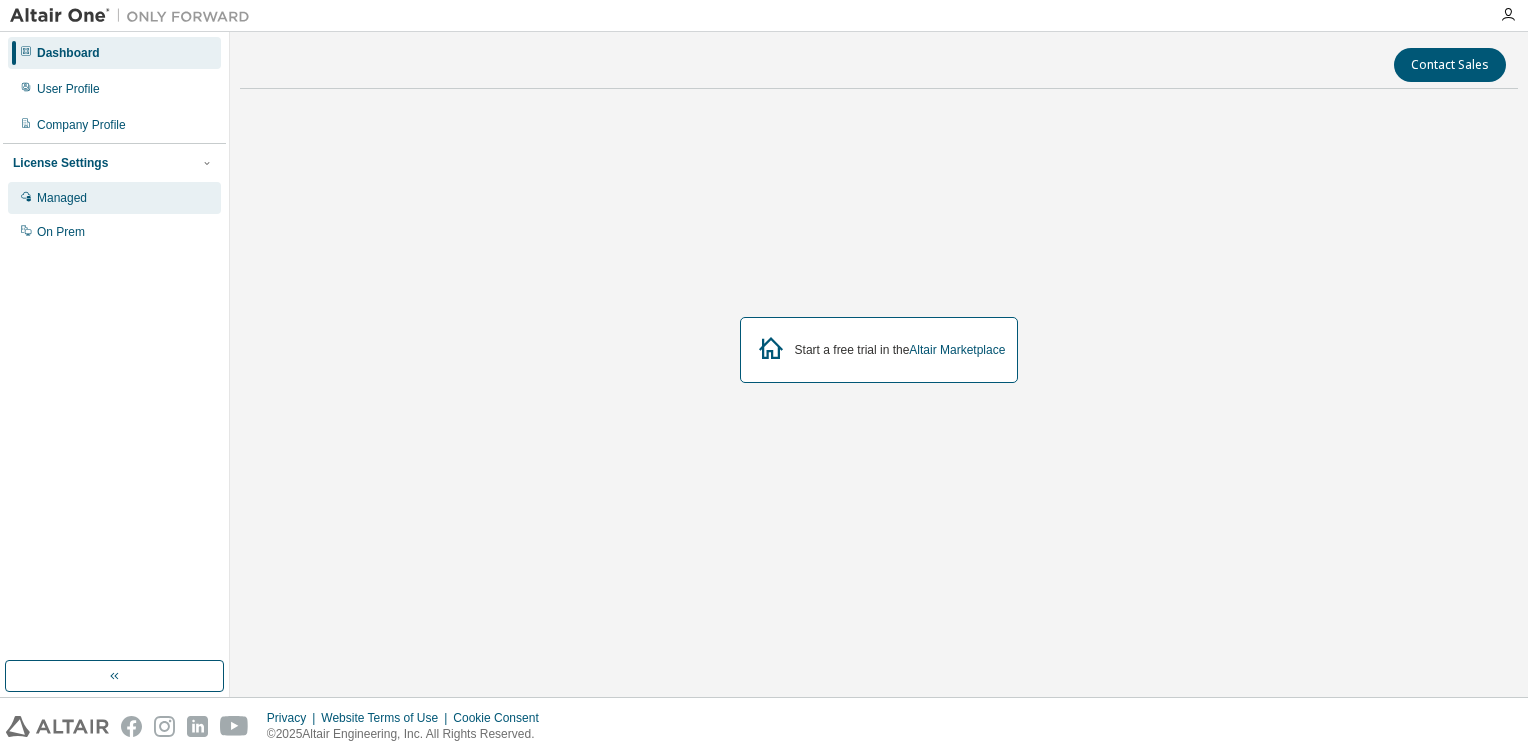 click on "Managed" at bounding box center [114, 198] 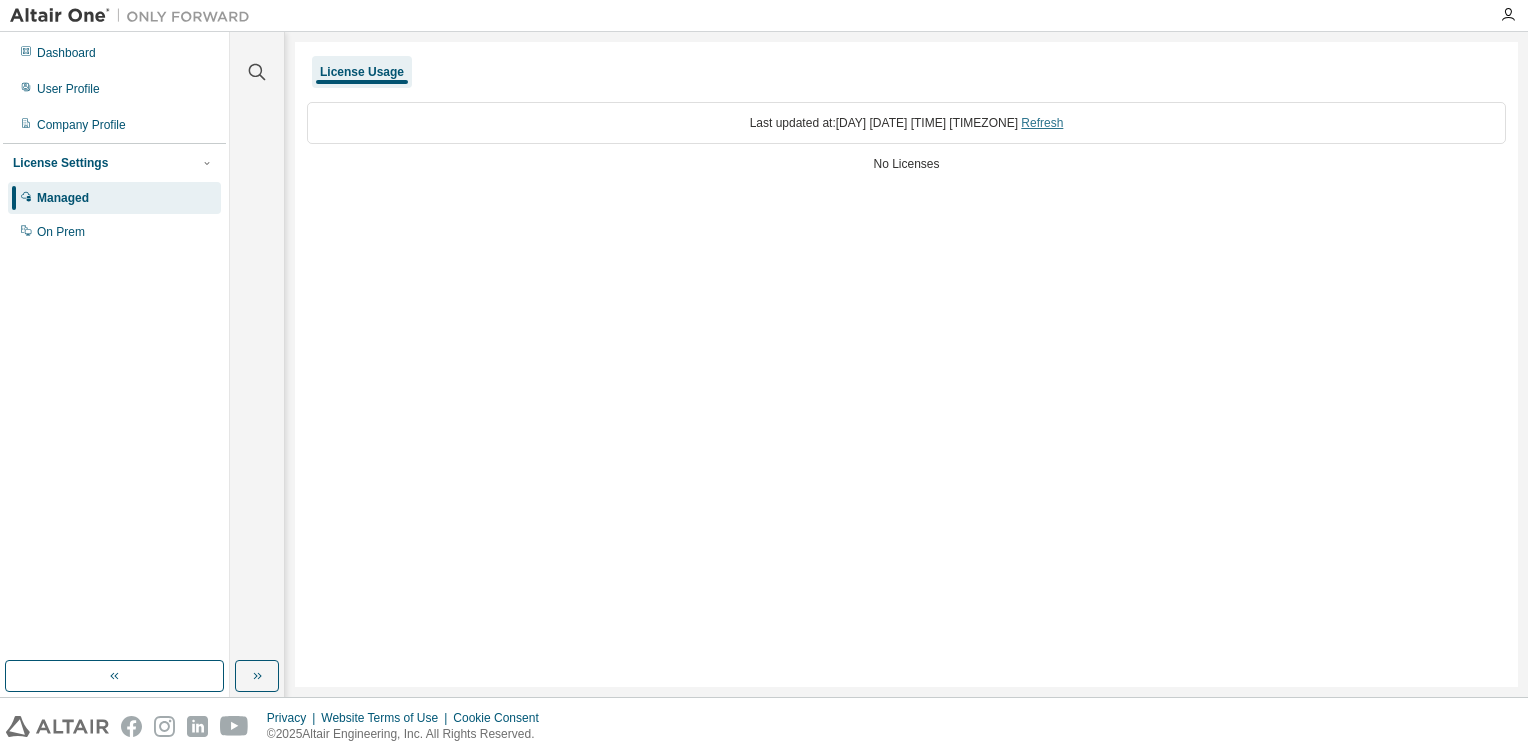 click on "Refresh" at bounding box center [1042, 123] 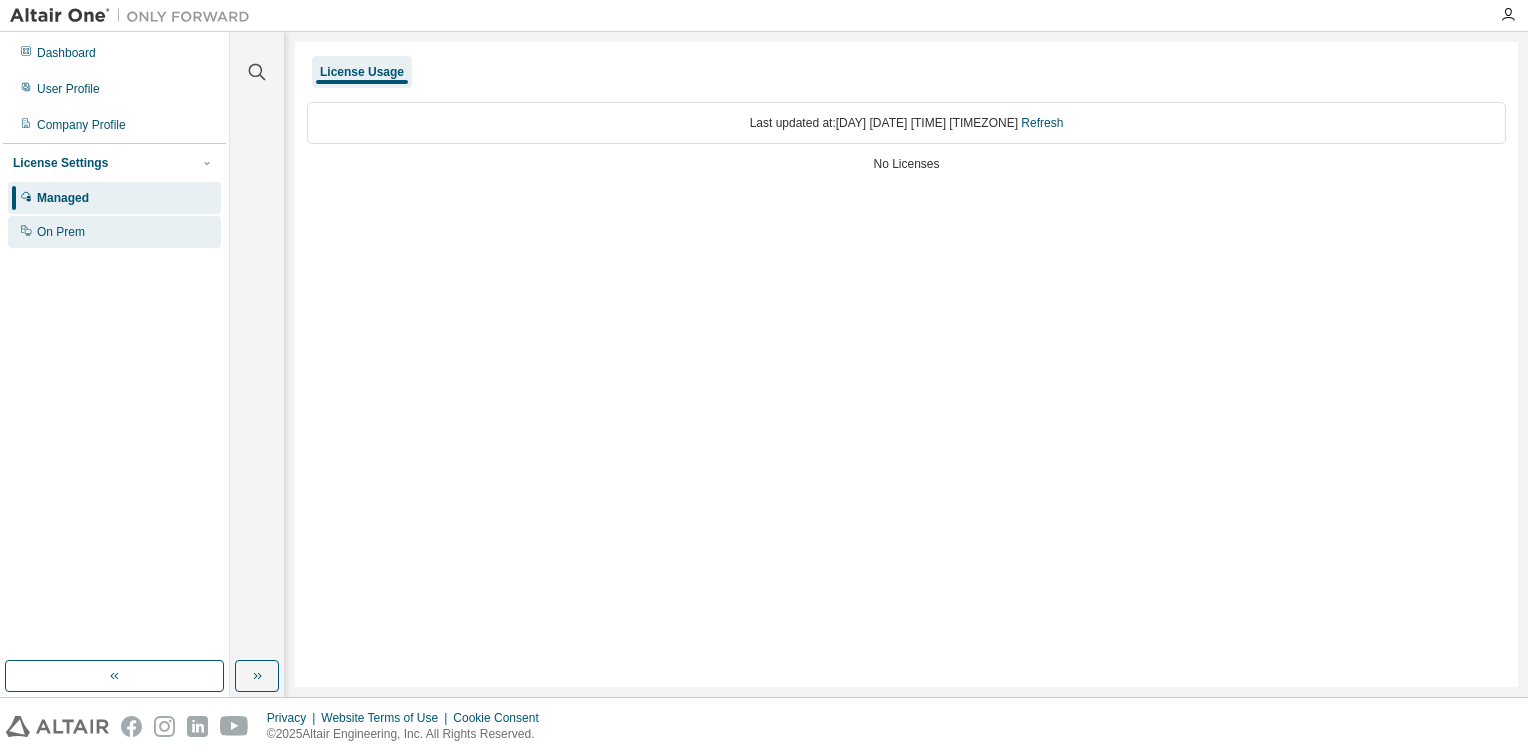click on "On Prem" at bounding box center (61, 232) 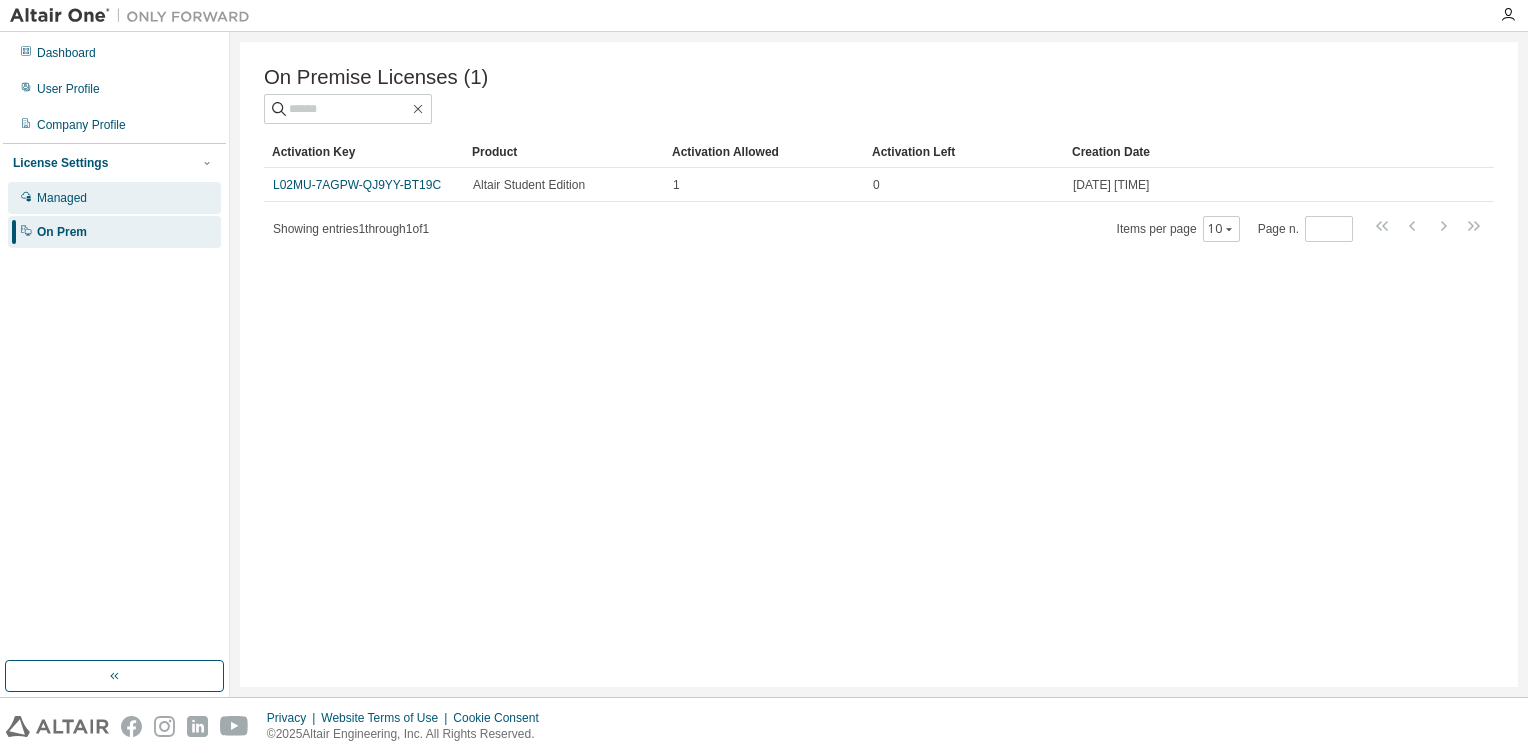 click on "Managed" at bounding box center (62, 198) 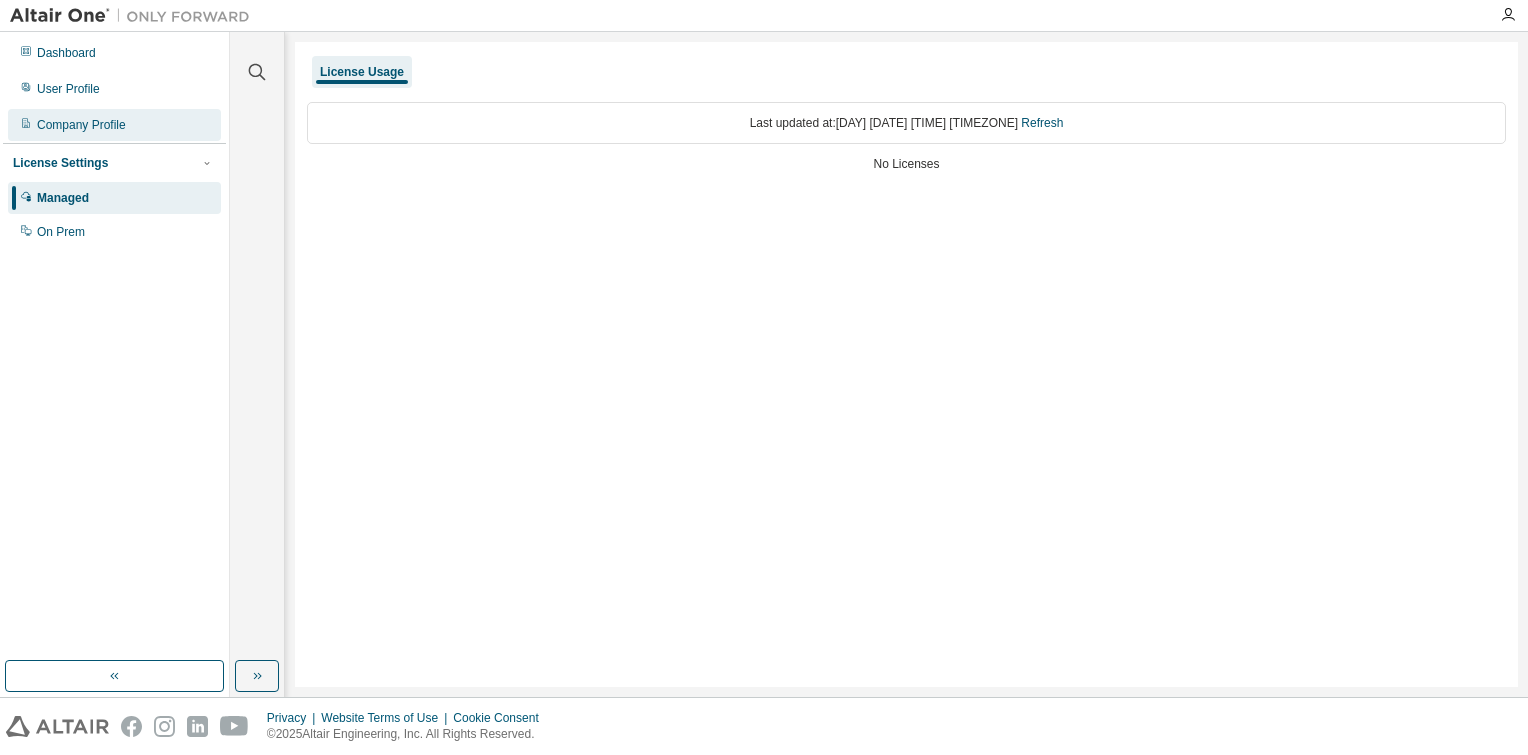 click on "Company Profile" at bounding box center (81, 125) 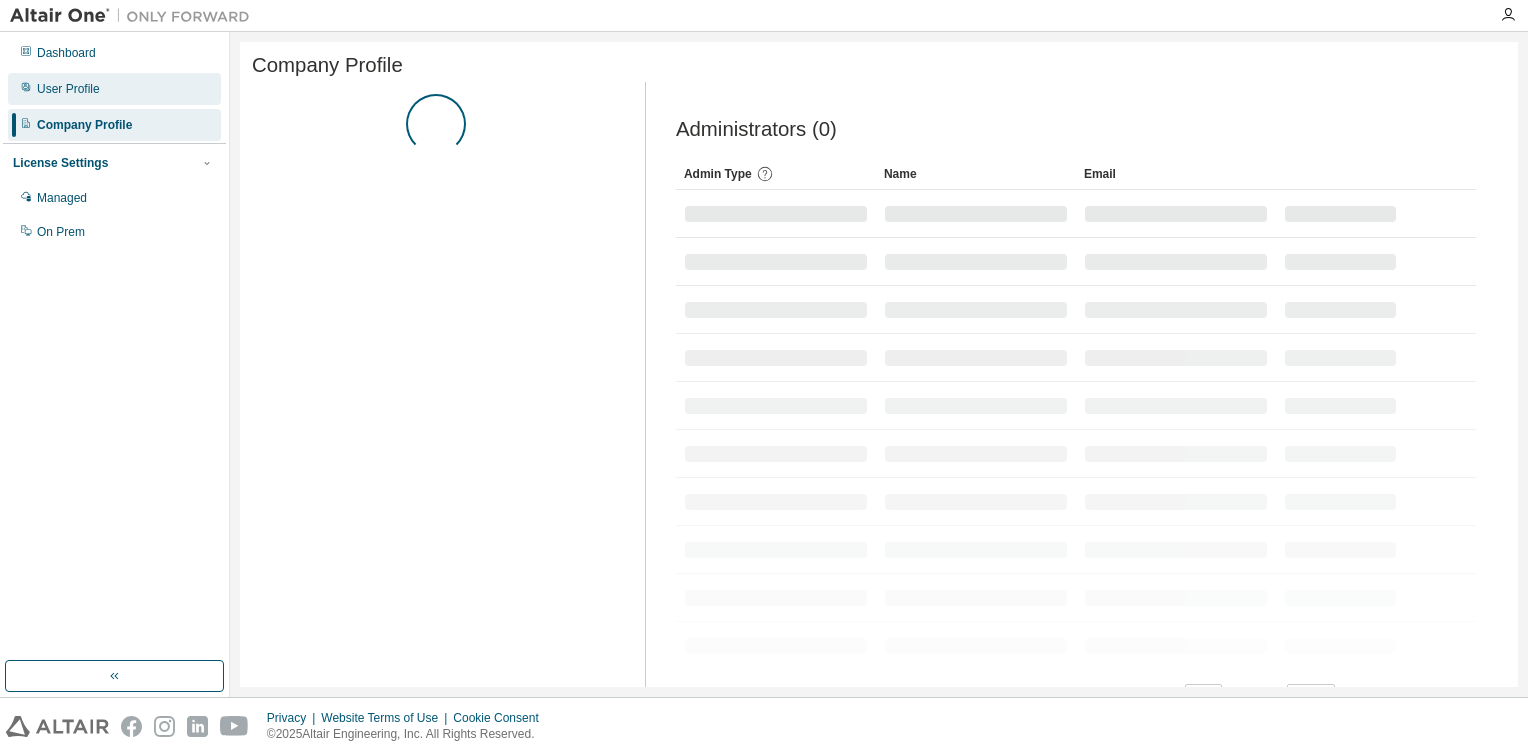 click on "User Profile" at bounding box center [114, 89] 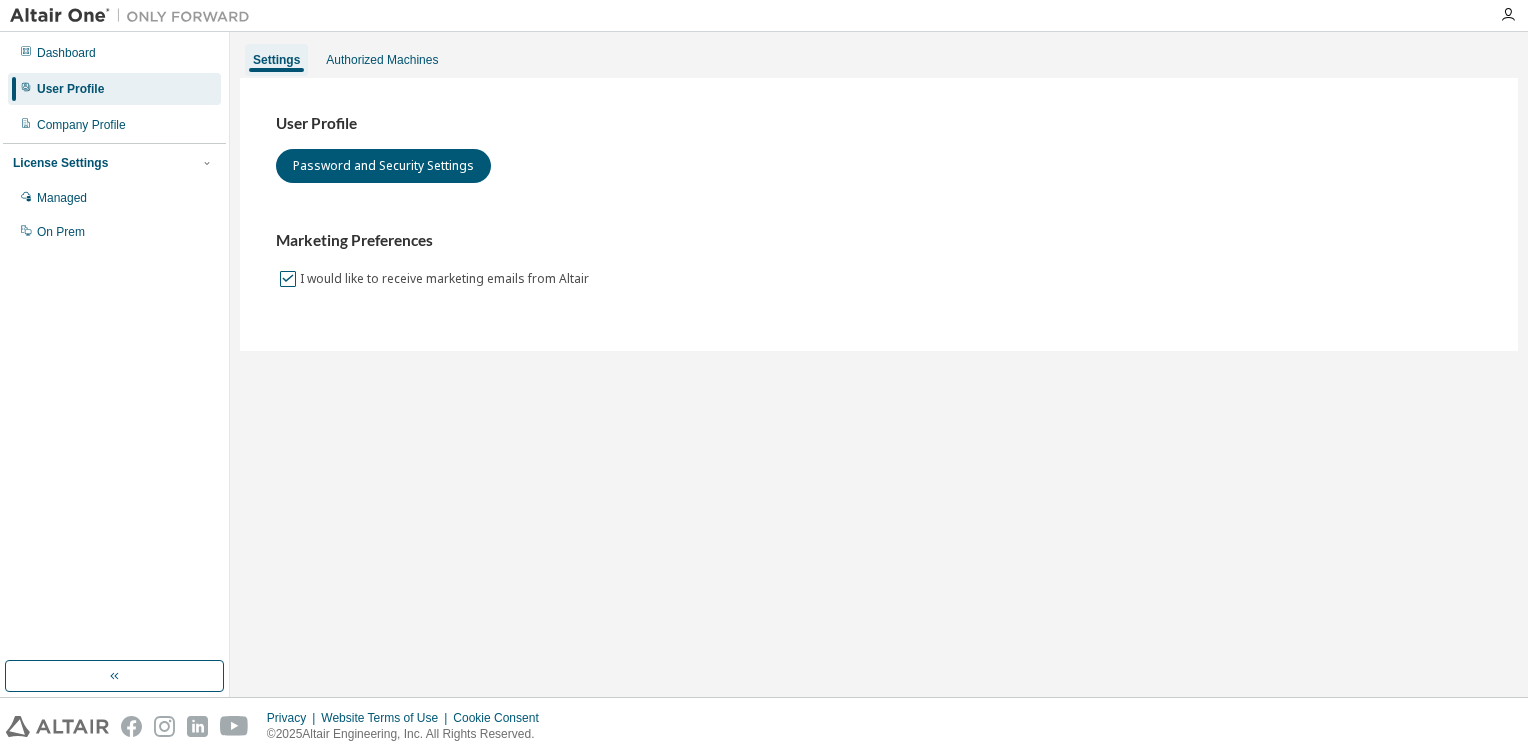click on "I would like to receive marketing emails from Altair" at bounding box center (446, 279) 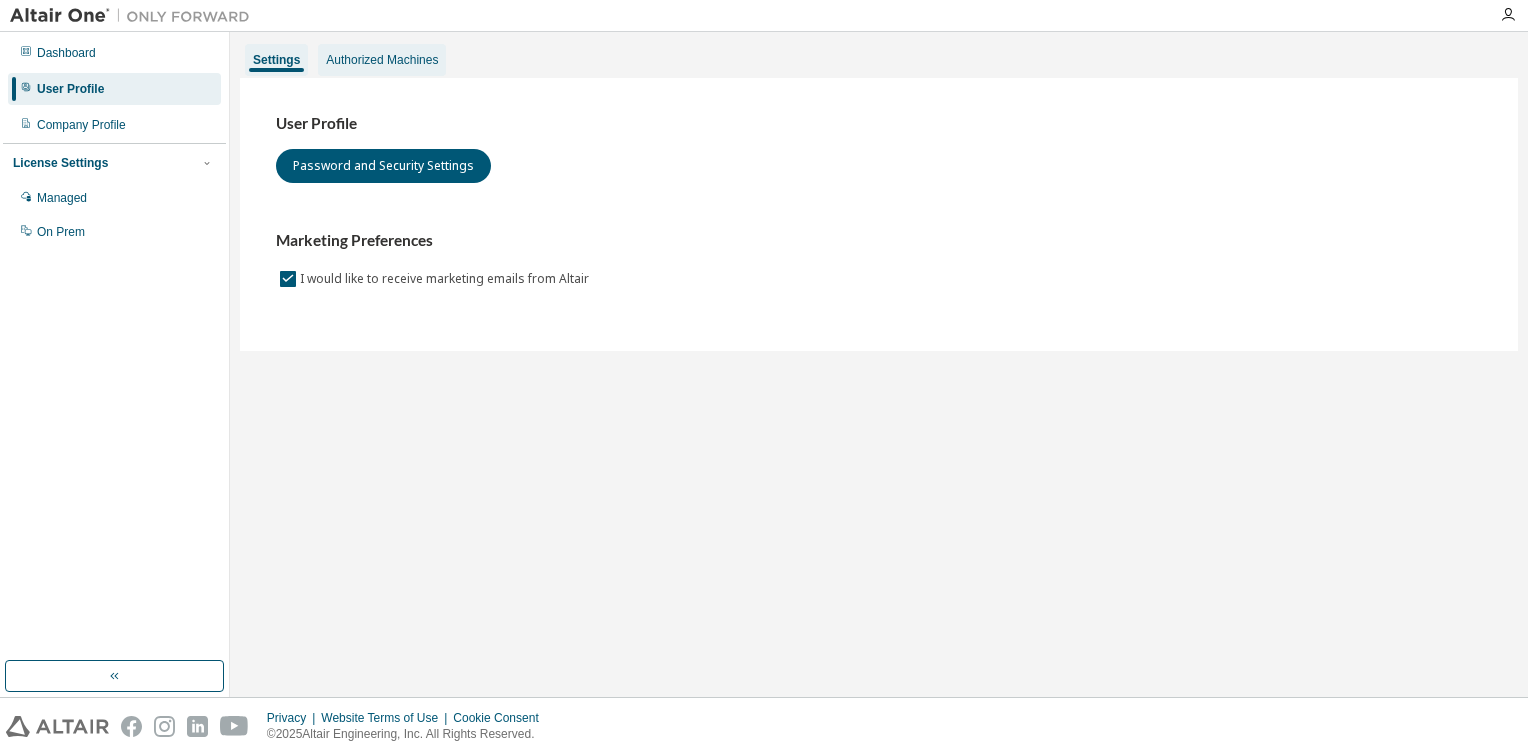 click on "Authorized Machines" at bounding box center (382, 60) 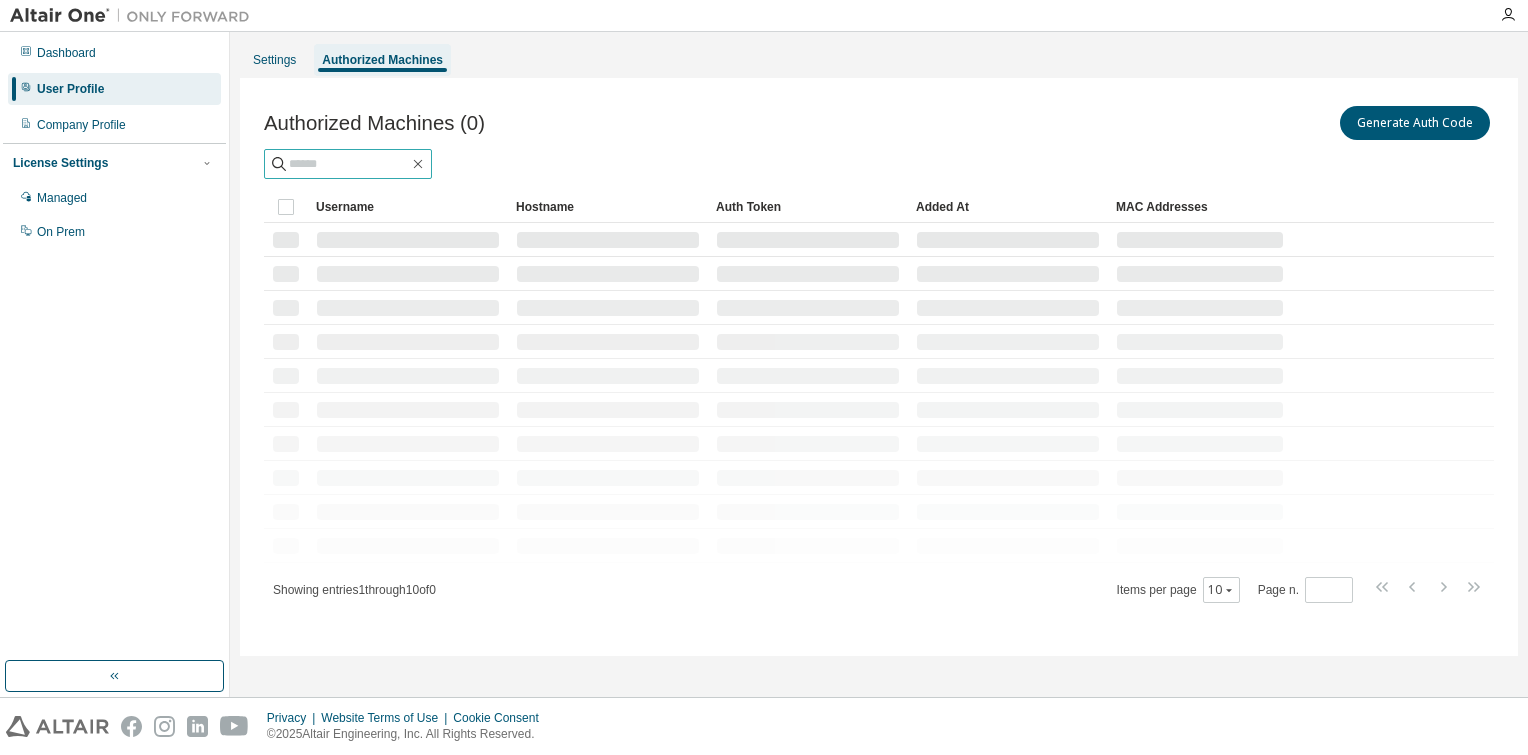 click at bounding box center (349, 164) 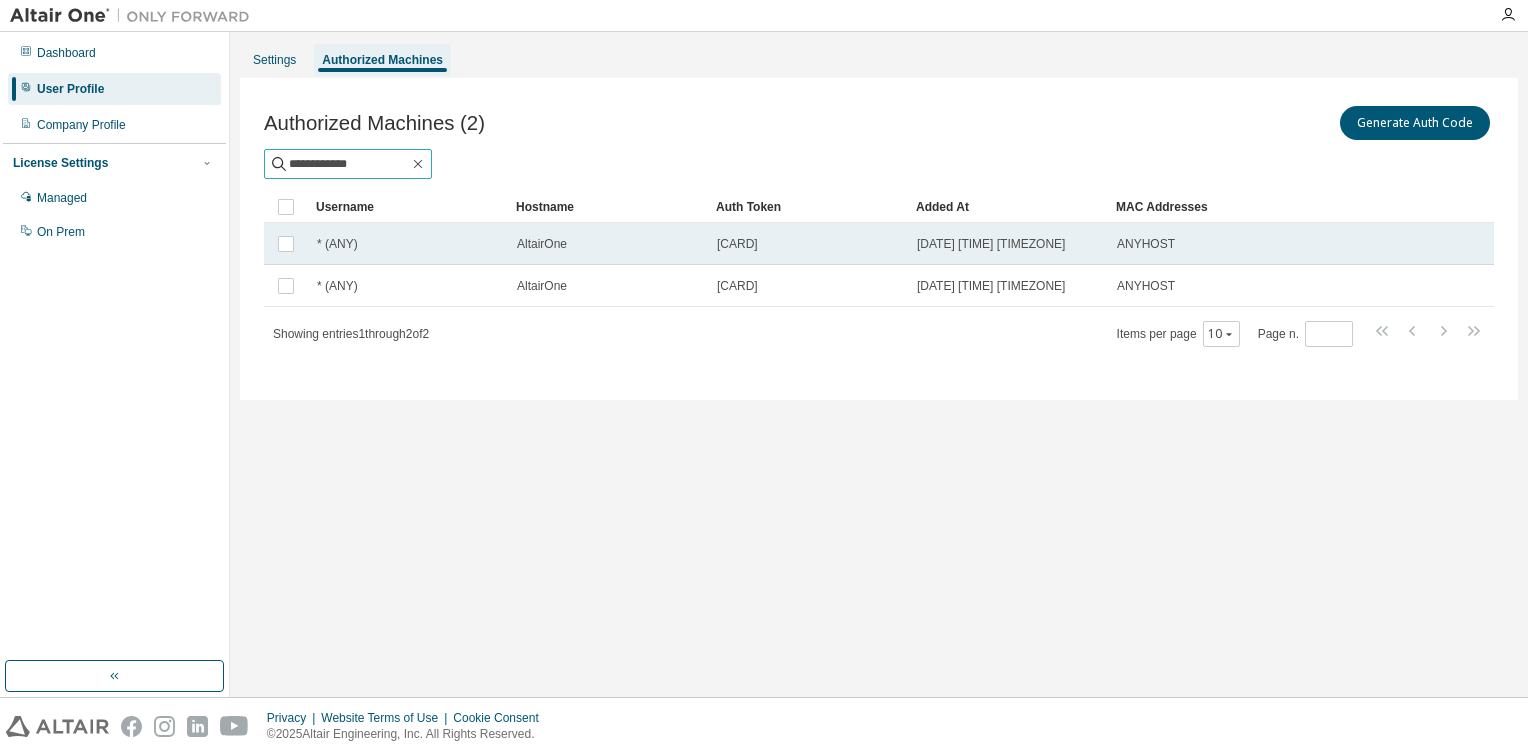 type on "**********" 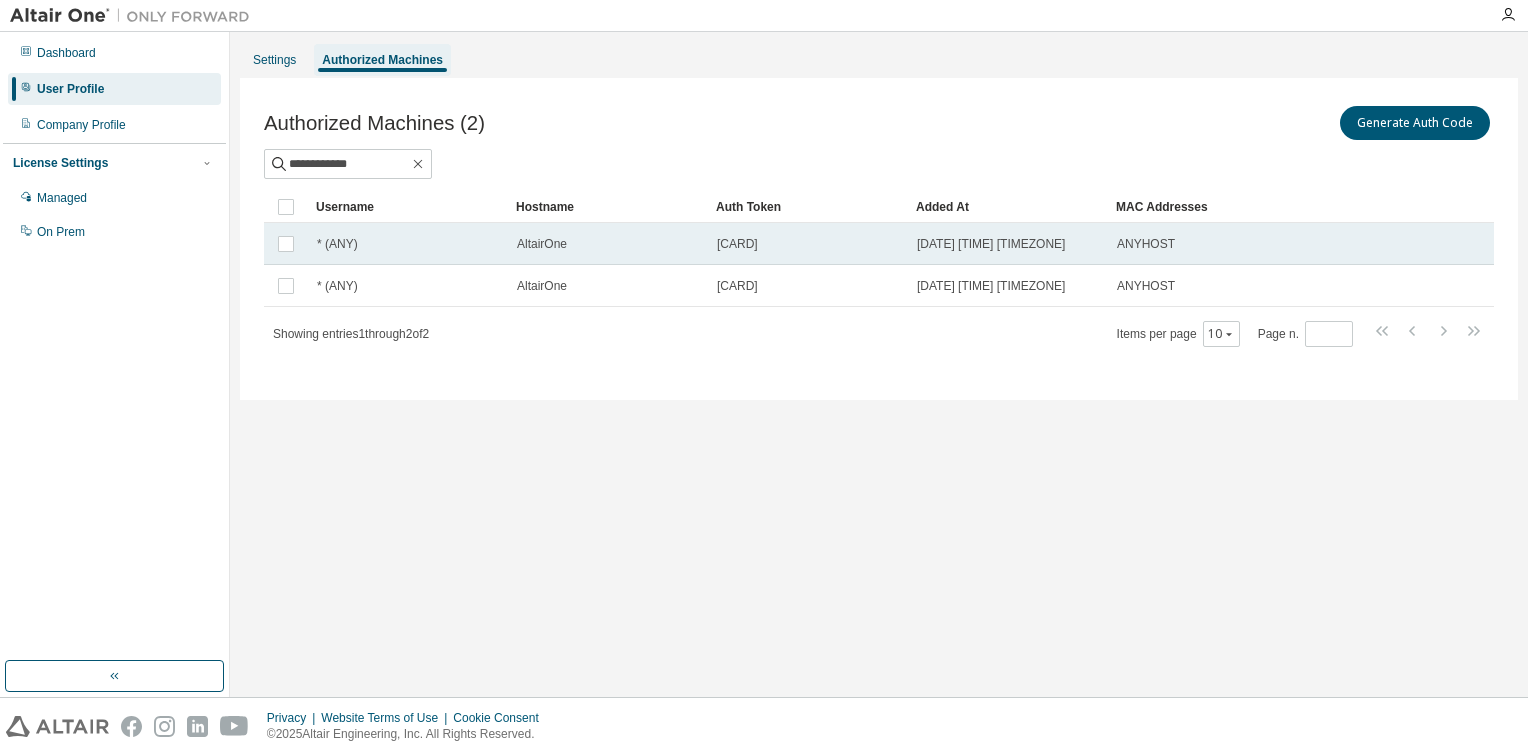 click on "* (ANY)" at bounding box center [408, 244] 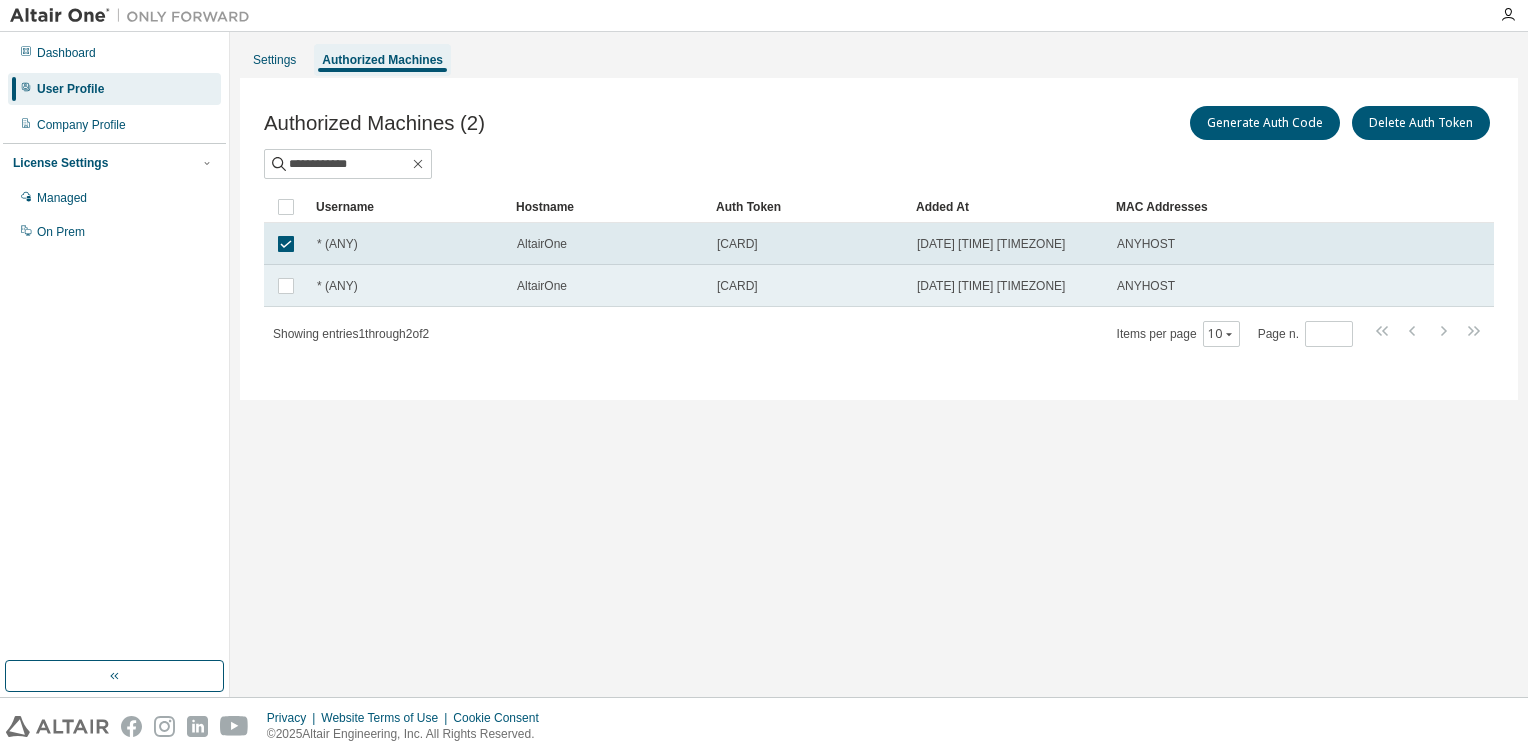 click on "* (ANY)" at bounding box center [408, 286] 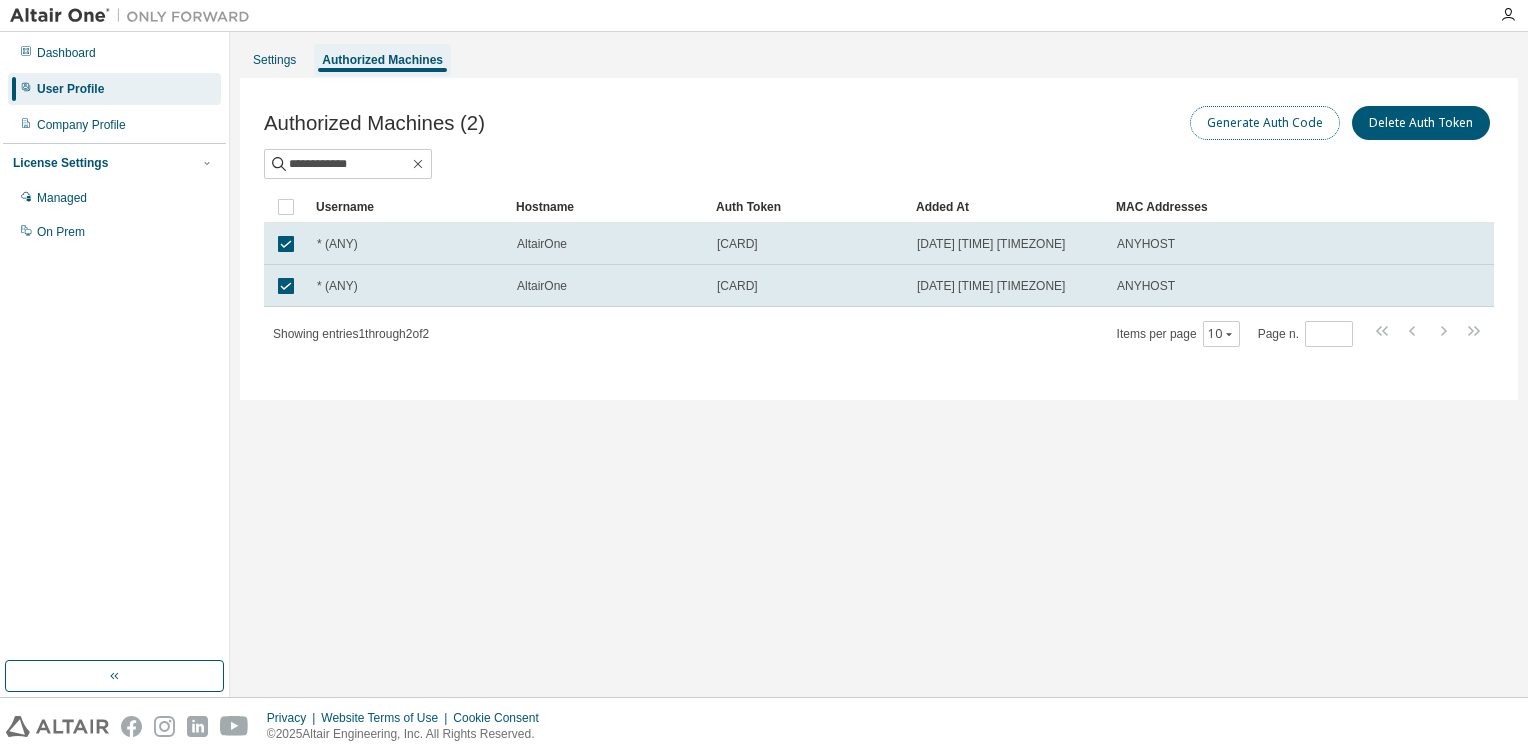 click on "Generate Auth Code" at bounding box center (1265, 123) 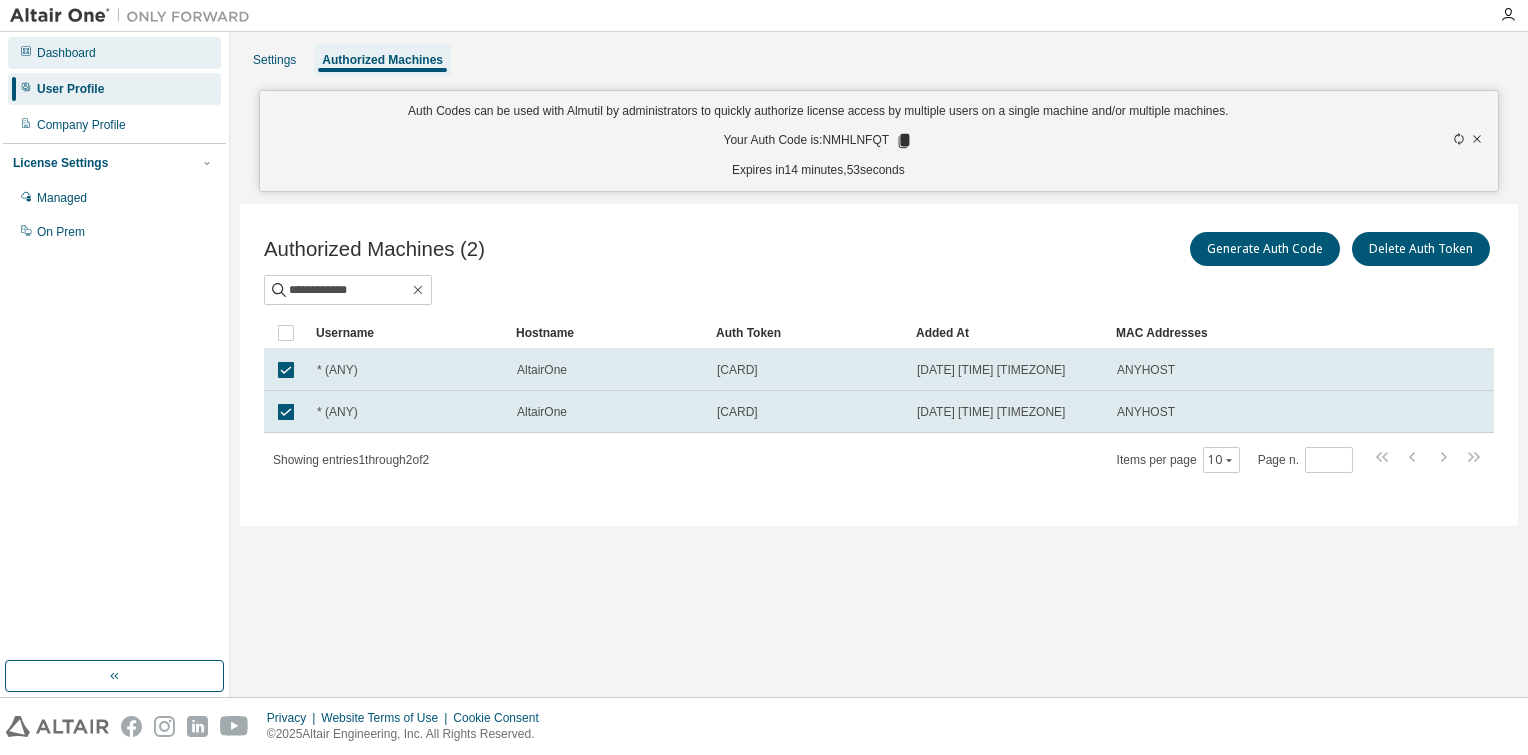 click on "Dashboard" at bounding box center [66, 53] 